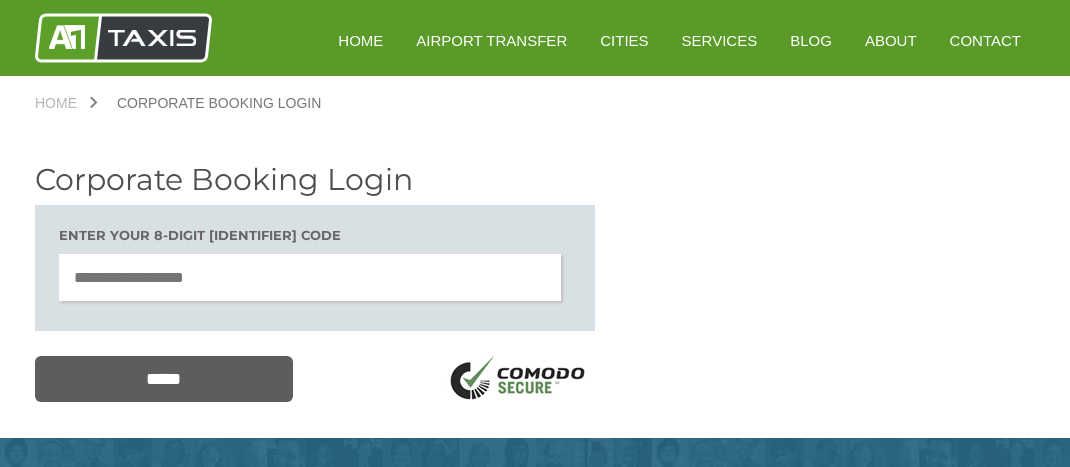 scroll, scrollTop: 0, scrollLeft: 0, axis: both 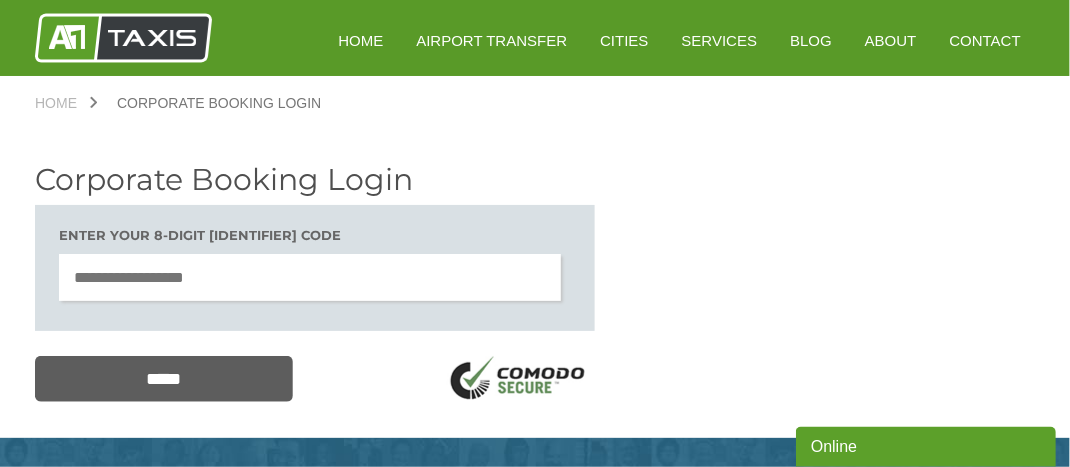 drag, startPoint x: 15, startPoint y: 341, endPoint x: 109, endPoint y: 270, distance: 117.80068 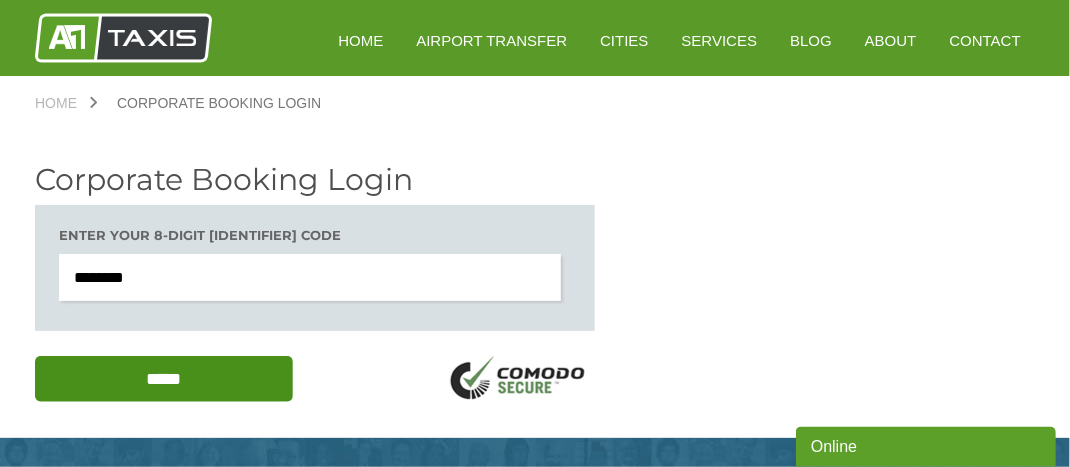 type on "********" 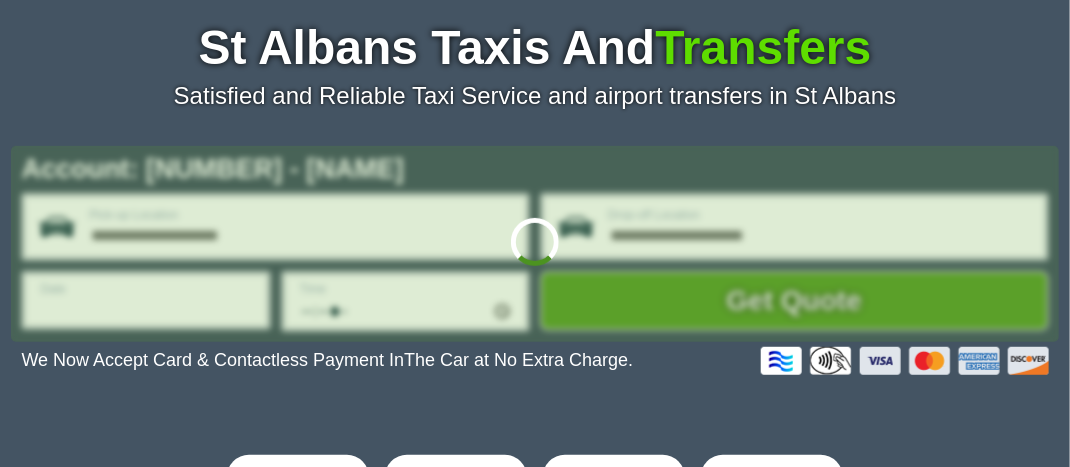 type on "**********" 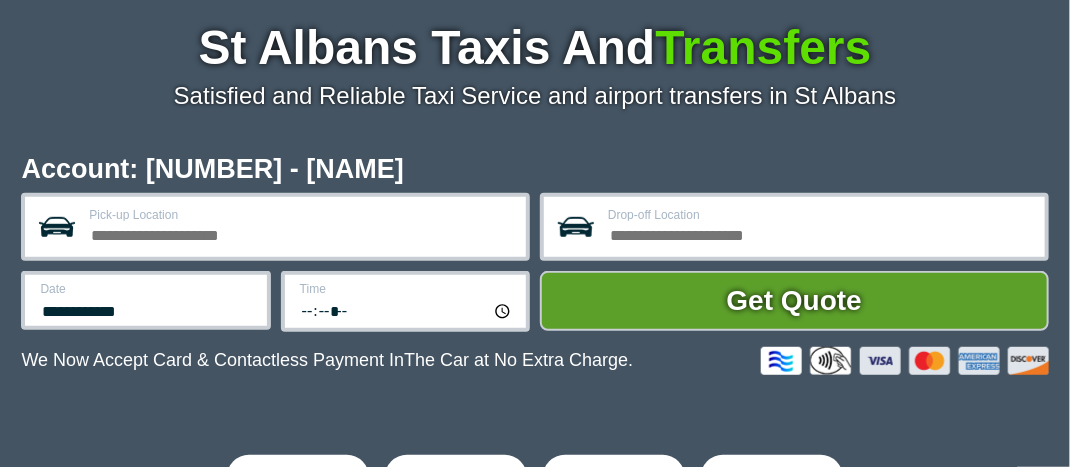 scroll, scrollTop: 262, scrollLeft: 0, axis: vertical 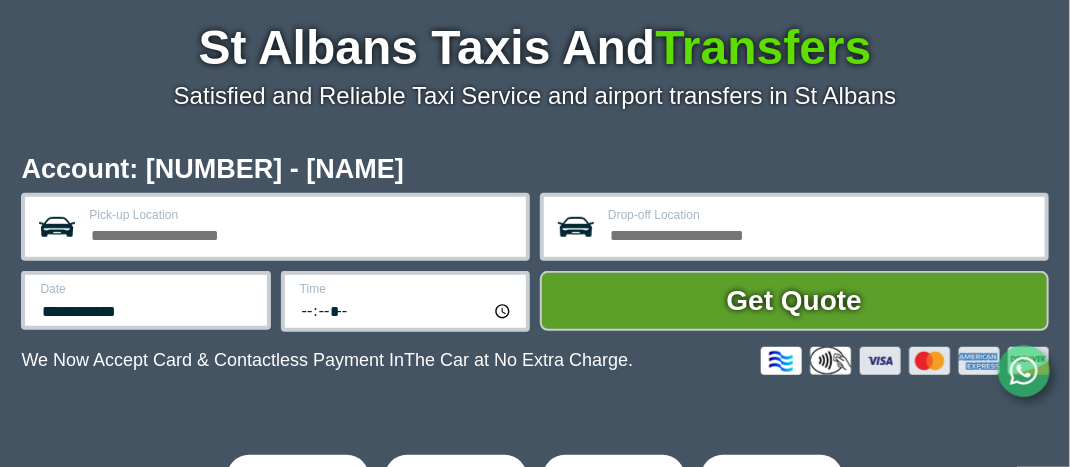click on "**********" at bounding box center [534, 299] 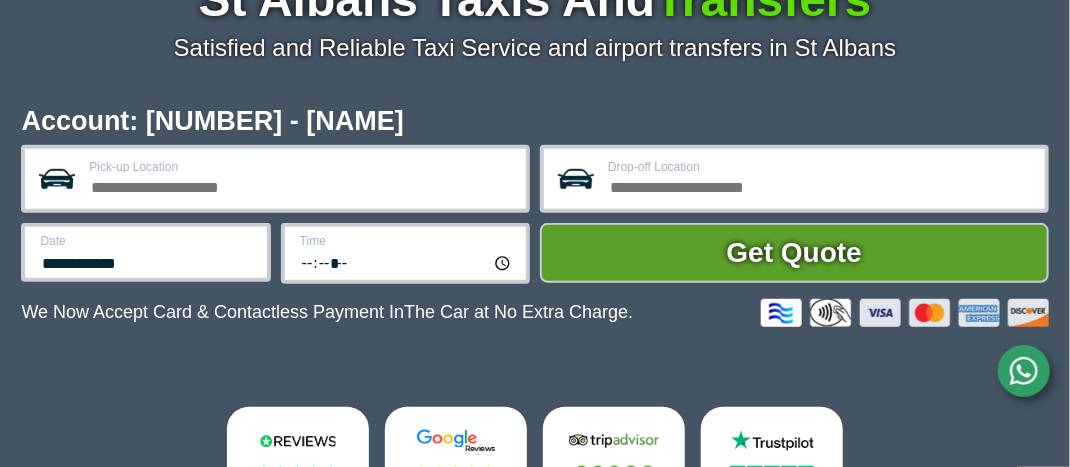 scroll, scrollTop: 262, scrollLeft: 0, axis: vertical 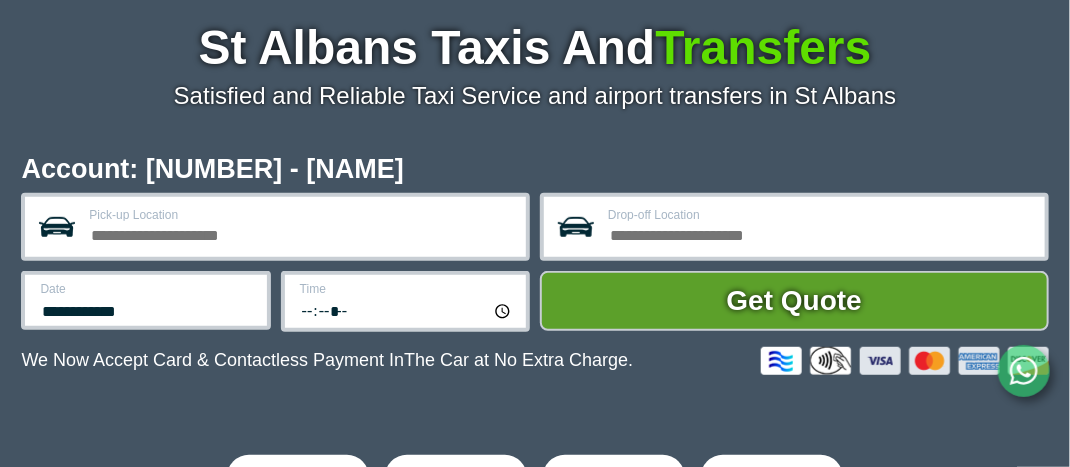 click on "Pick-up Location" at bounding box center [301, 233] 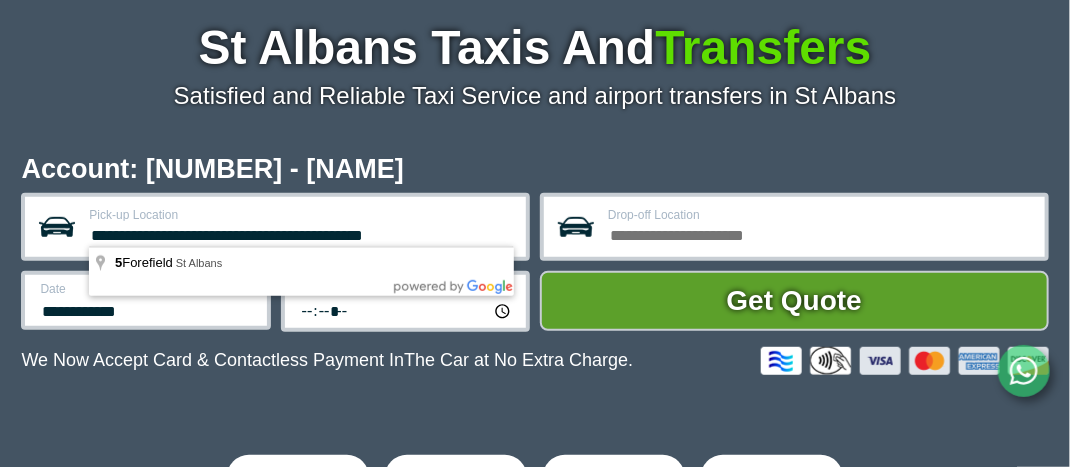 type on "**********" 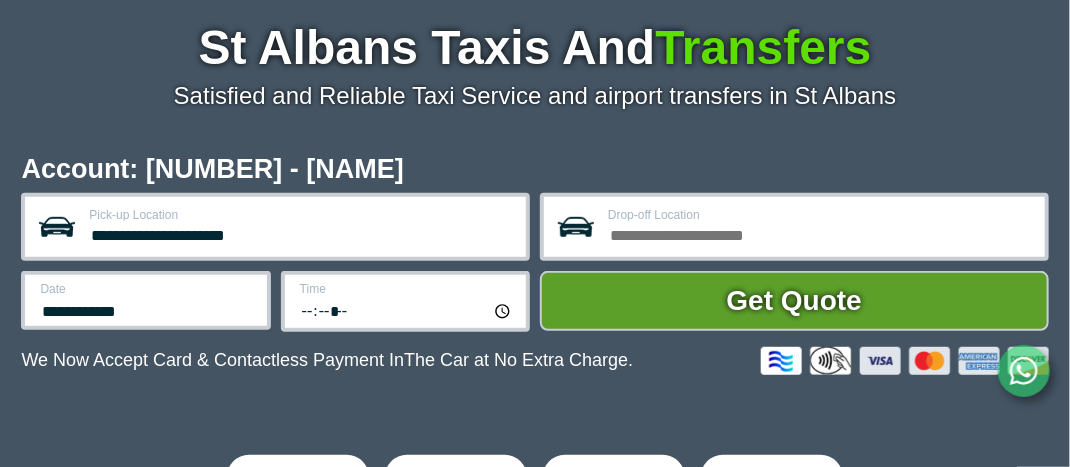 click on "Drop-off Location" at bounding box center (820, 233) 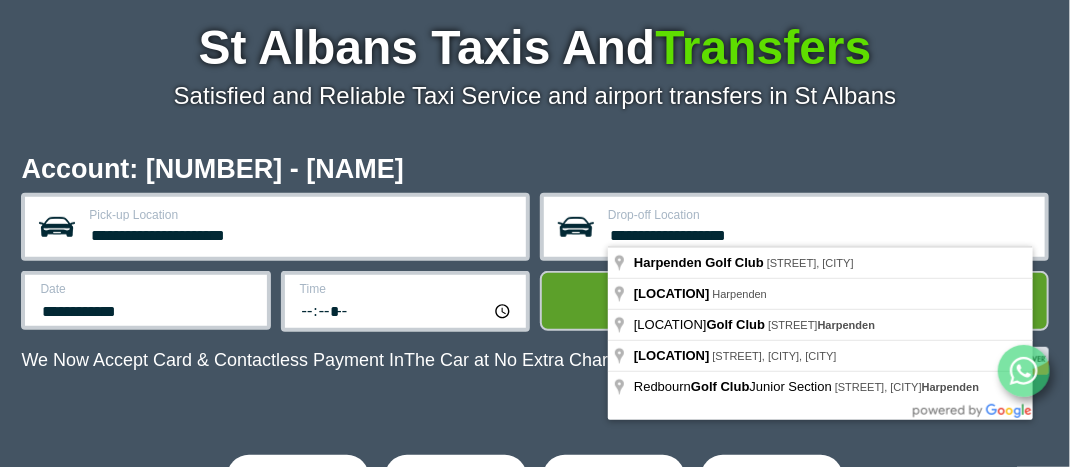 type on "**********" 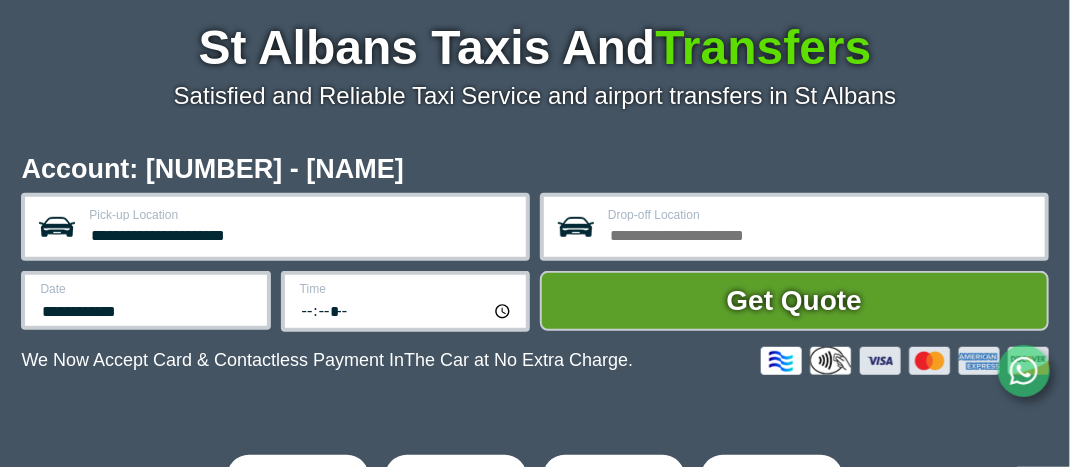 paste on "**********" 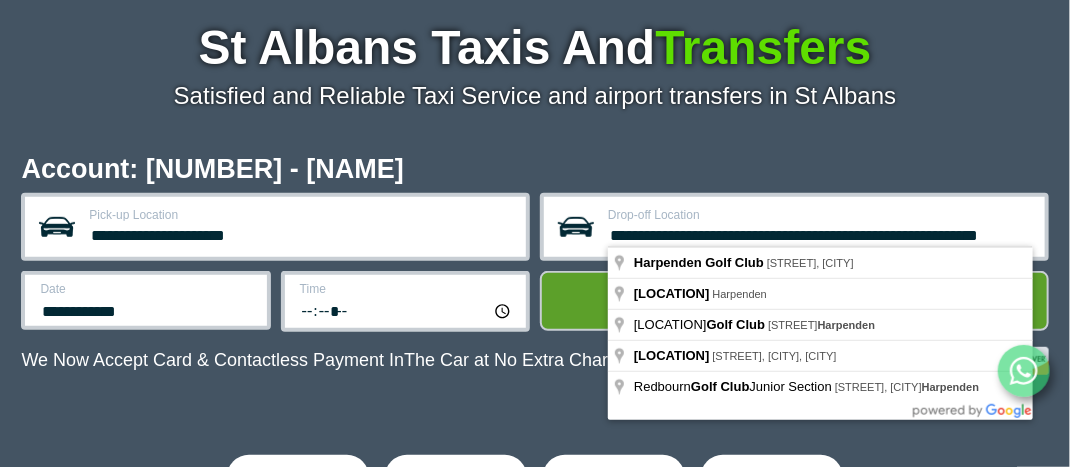 scroll, scrollTop: 0, scrollLeft: 68, axis: horizontal 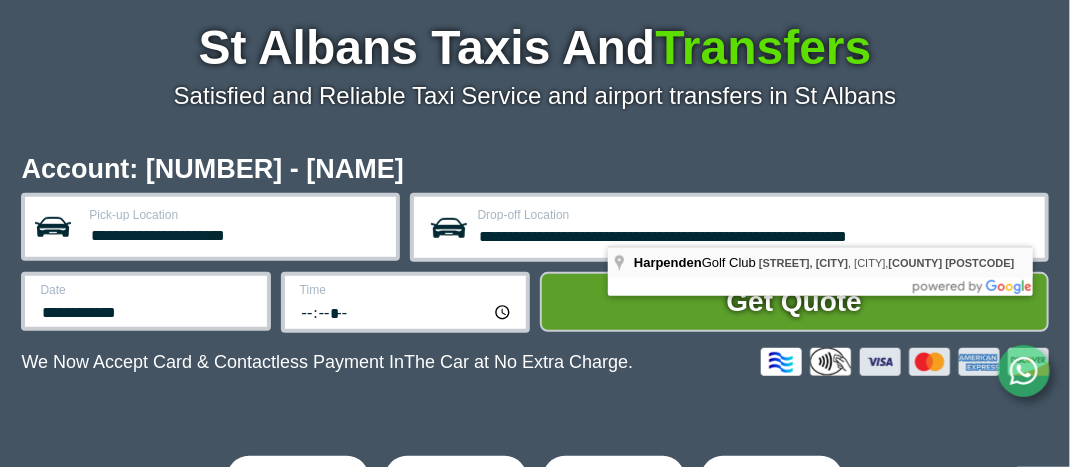type on "**********" 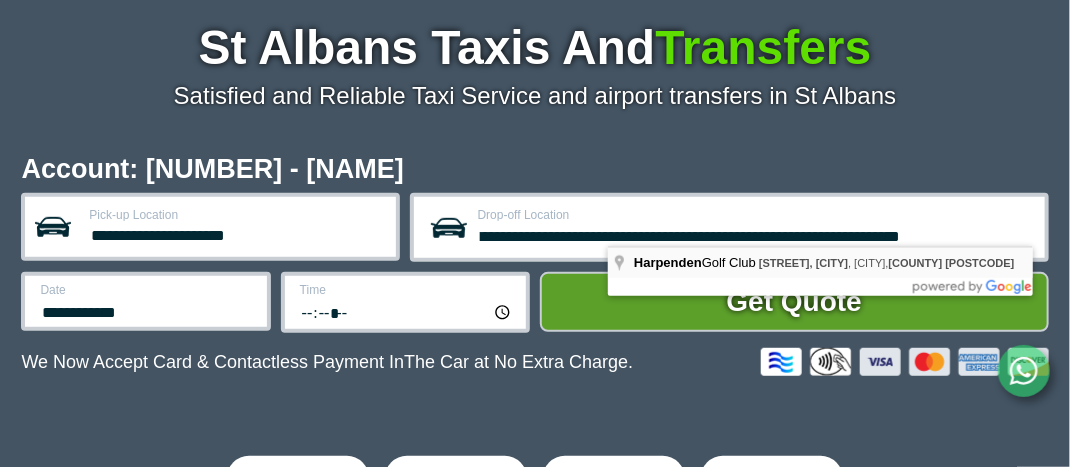 scroll, scrollTop: 0, scrollLeft: 0, axis: both 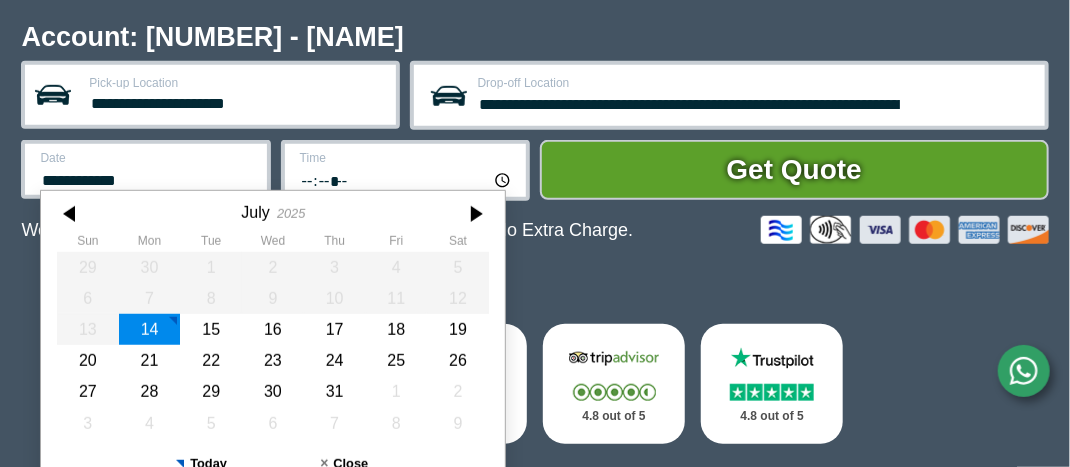 click on "**********" at bounding box center (145, 169) 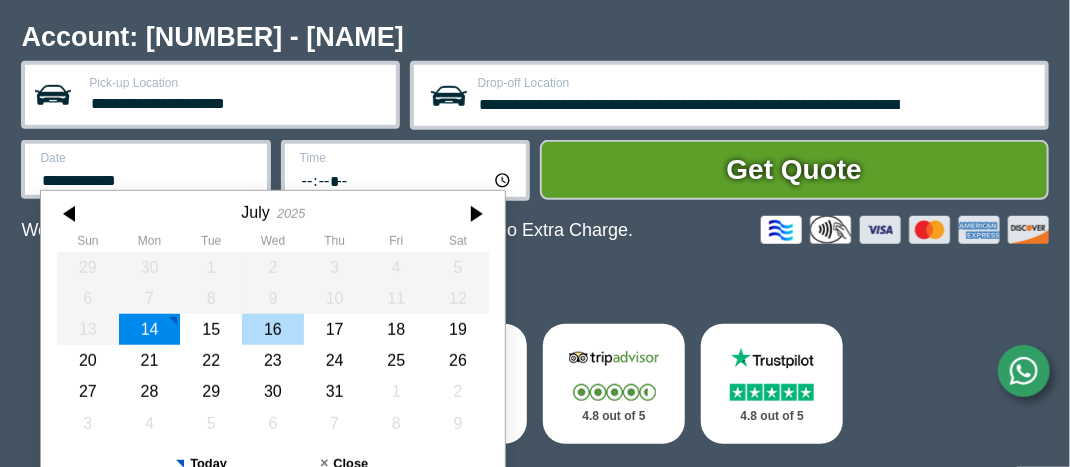 click on "16" at bounding box center [274, 329] 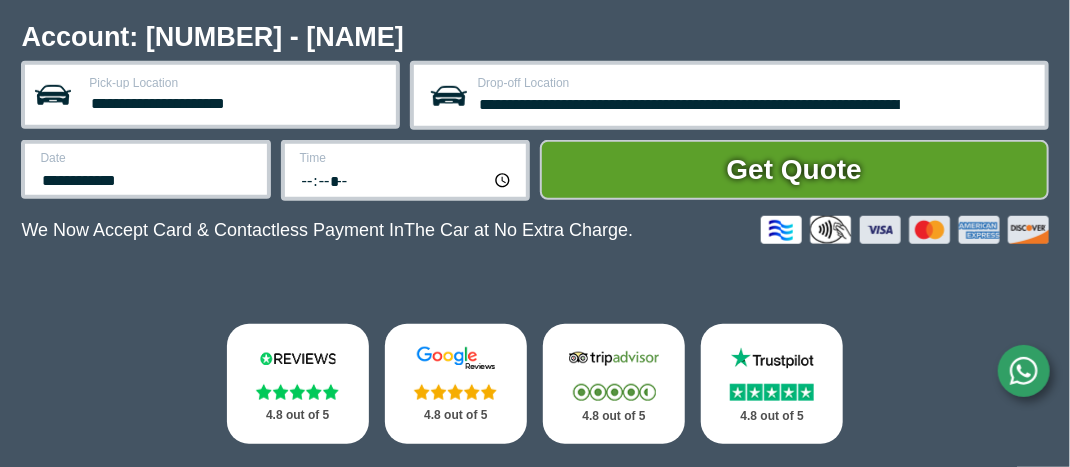 click on "*****" at bounding box center [407, 179] 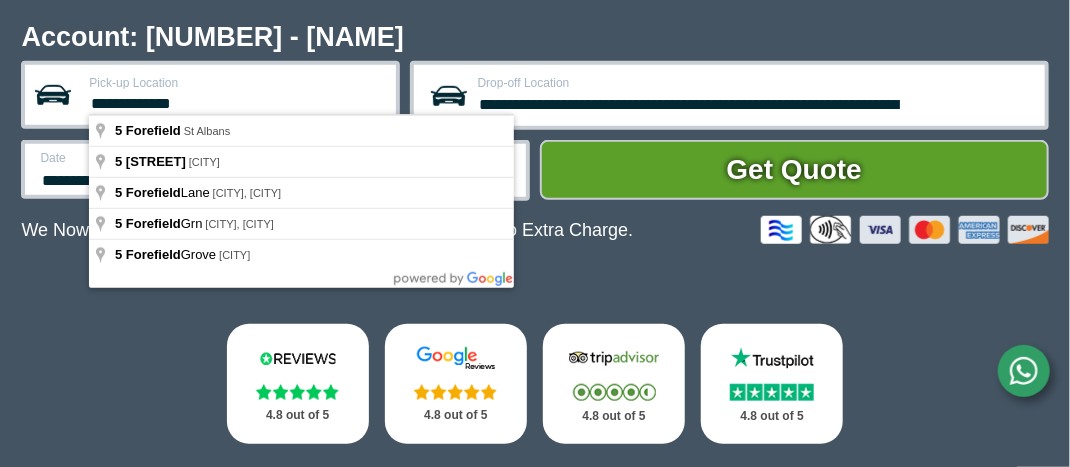 paste on "**********" 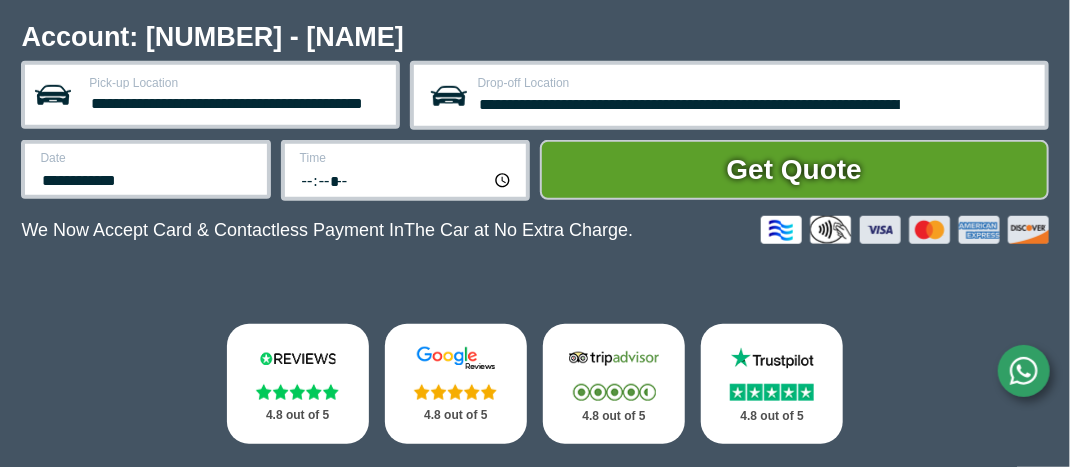 type on "**********" 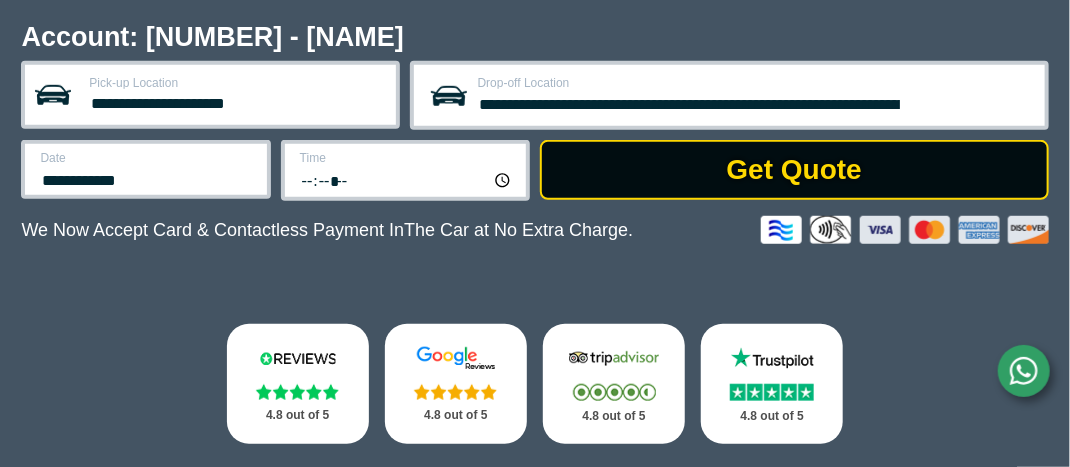 click on "Get Quote" at bounding box center (794, 170) 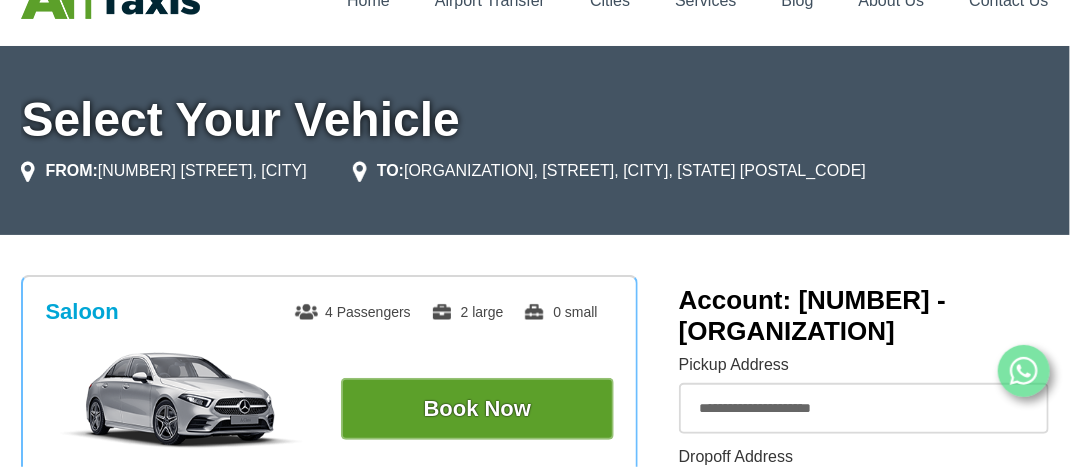 scroll, scrollTop: 200, scrollLeft: 0, axis: vertical 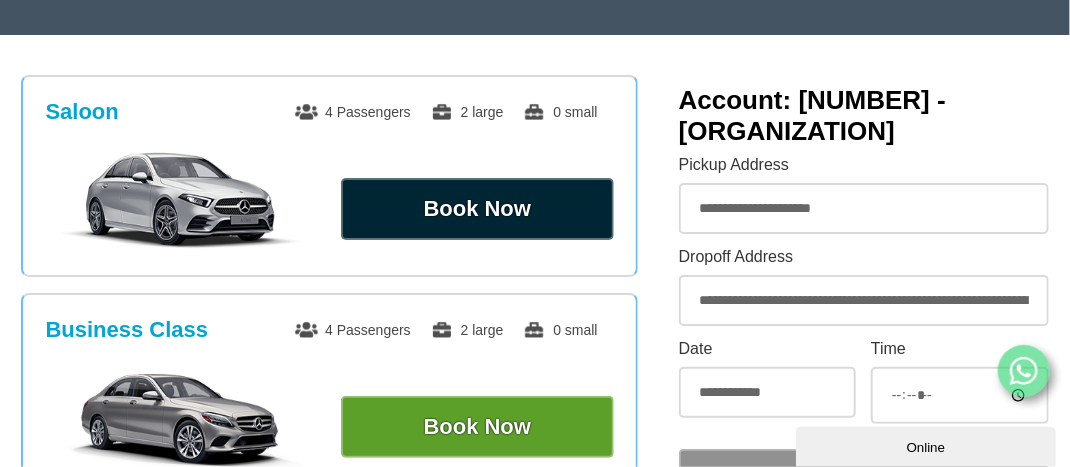 click on "Book Now" at bounding box center (477, 209) 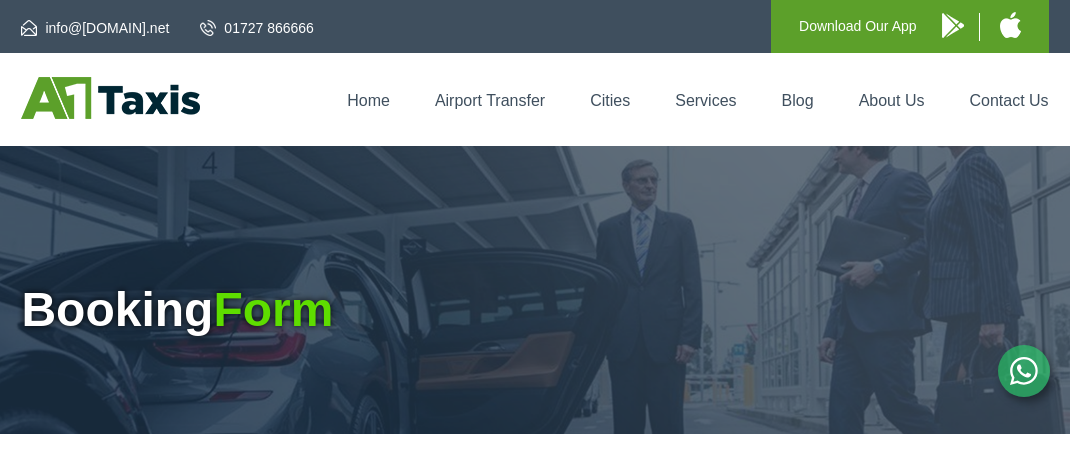 scroll, scrollTop: 0, scrollLeft: 0, axis: both 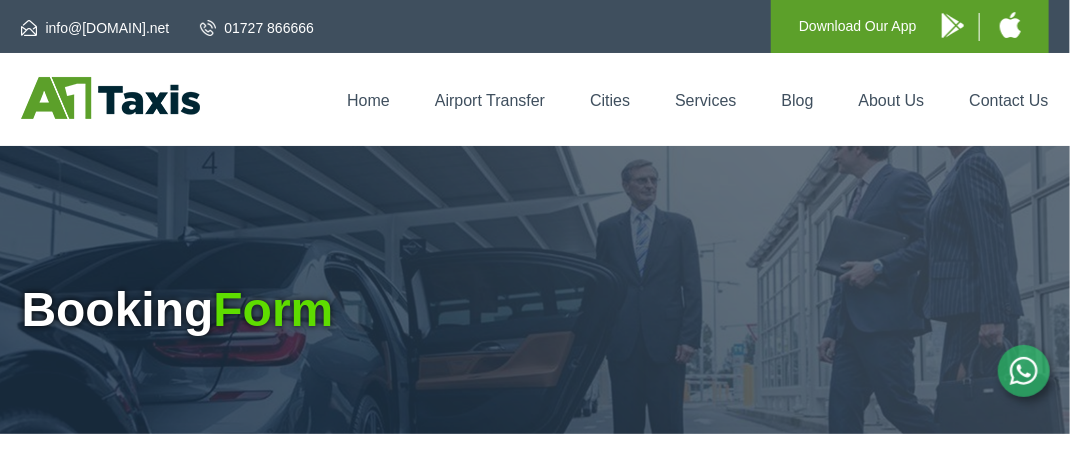 type on "**********" 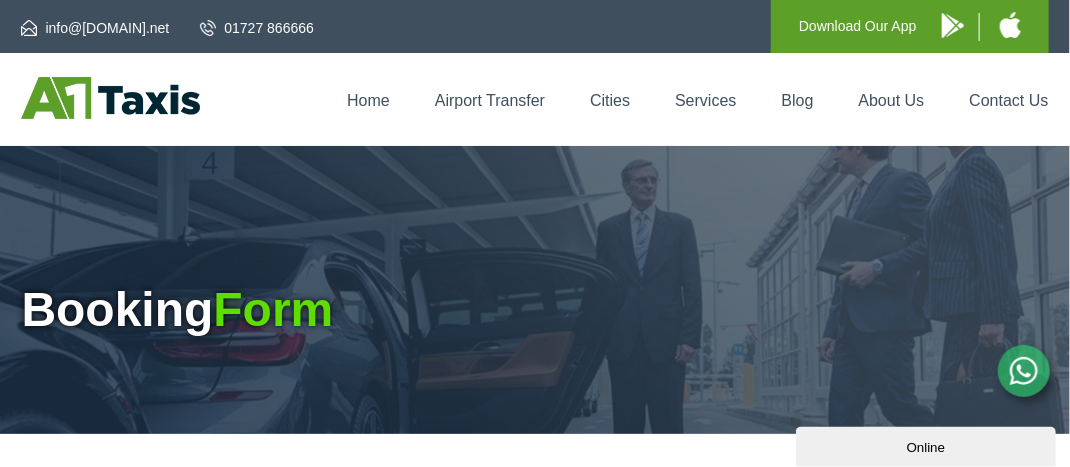 scroll, scrollTop: 0, scrollLeft: 0, axis: both 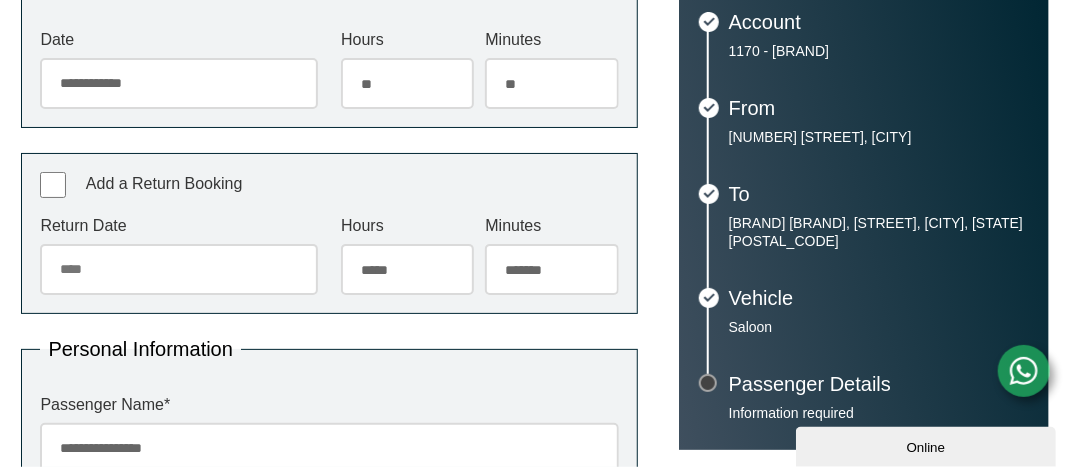 click on "Return Date
July 2025     Sun Mon Tue Wed Thu Fri Sat 29 30 1 2 3 4 5 6 7 8 9 10 11 12 13 14 15 16 17 18 19 20 21 22 23 24 25 26 27 28 29 30 31 1 2 3 4 5 6 7 8 9 Today Close" at bounding box center [179, 256] 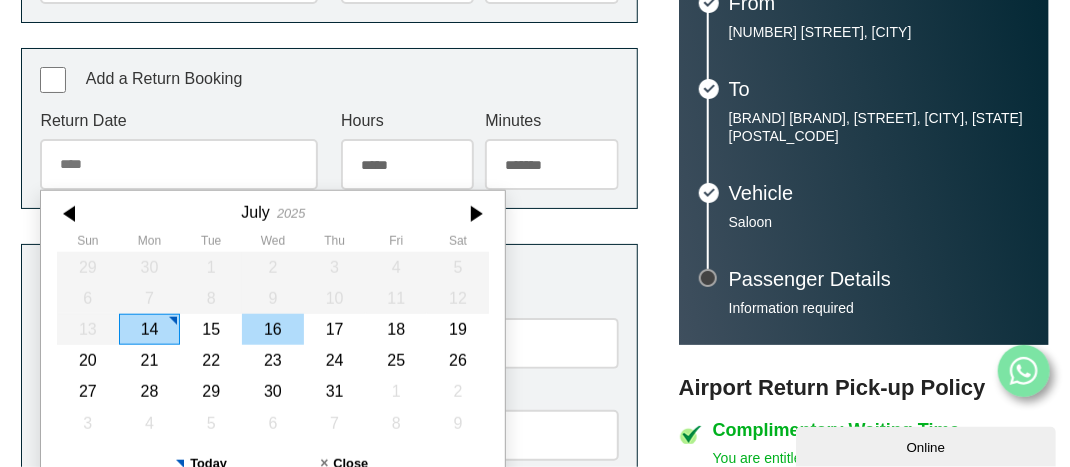 click on "16" at bounding box center (274, 329) 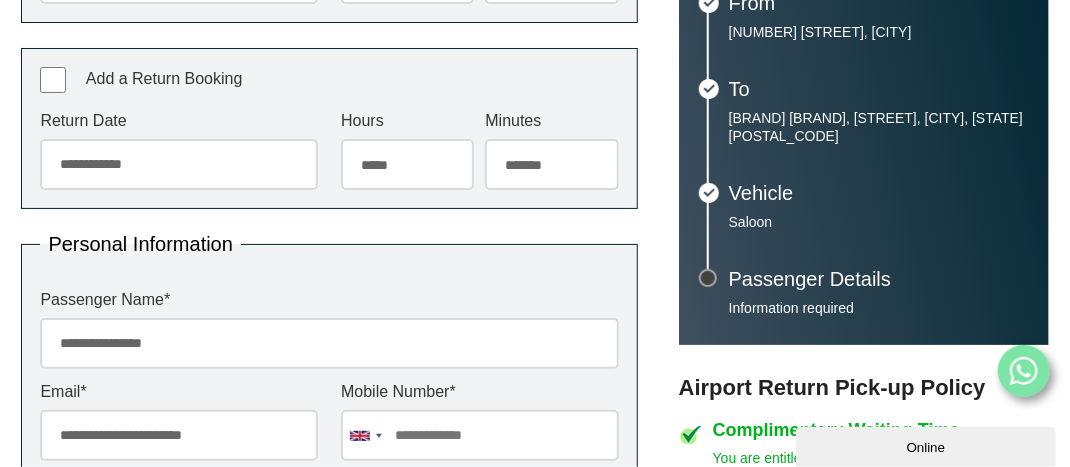 click on "**********" at bounding box center (535, 322) 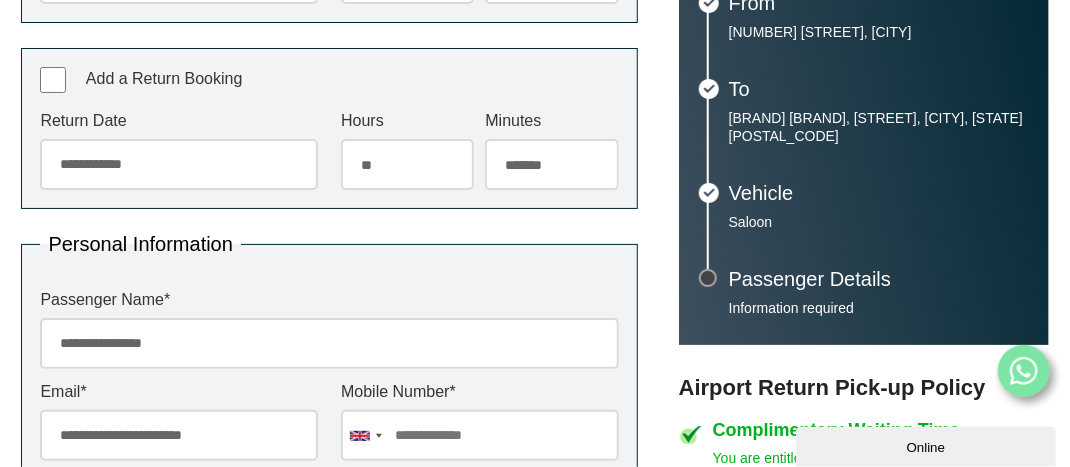 click on "*****
**
**
**
**
**
**
** ** ** ** ** ** ** ** ** ** ** ** ** ** ** ** ** **" at bounding box center (407, 164) 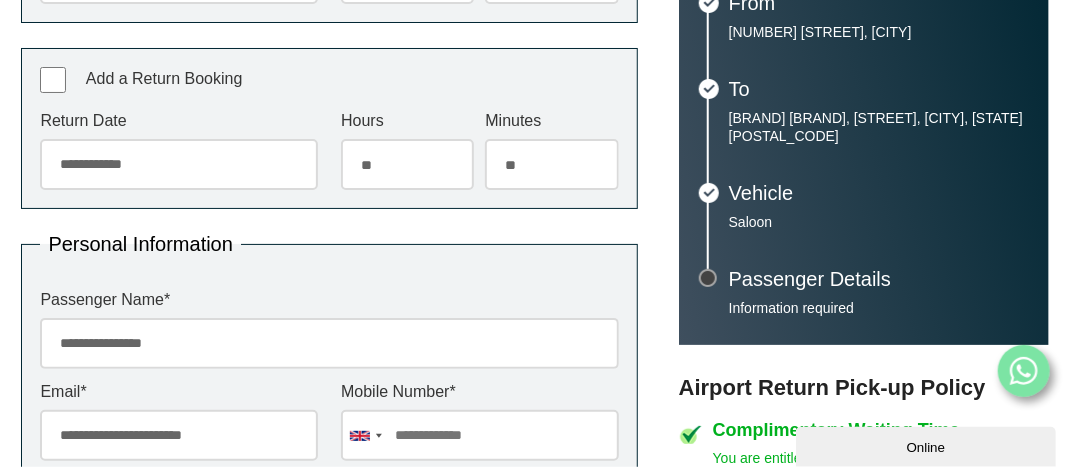 click on "*******
**
**
**
**
**
**
** ** ** ** ** ** ** ** ** ** ** ** ** ** ** ** ** ** ** ** ** ** ** ** ** ** **" at bounding box center (551, 164) 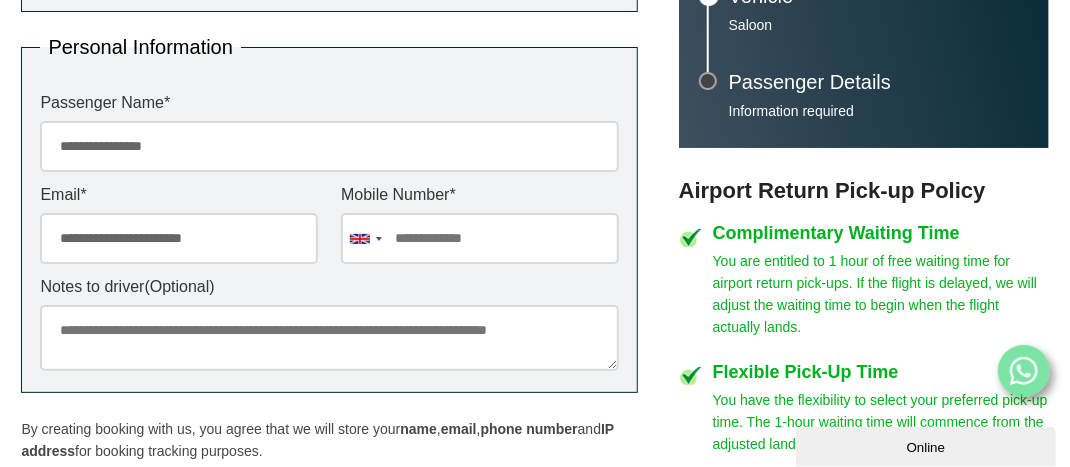 scroll, scrollTop: 805, scrollLeft: 0, axis: vertical 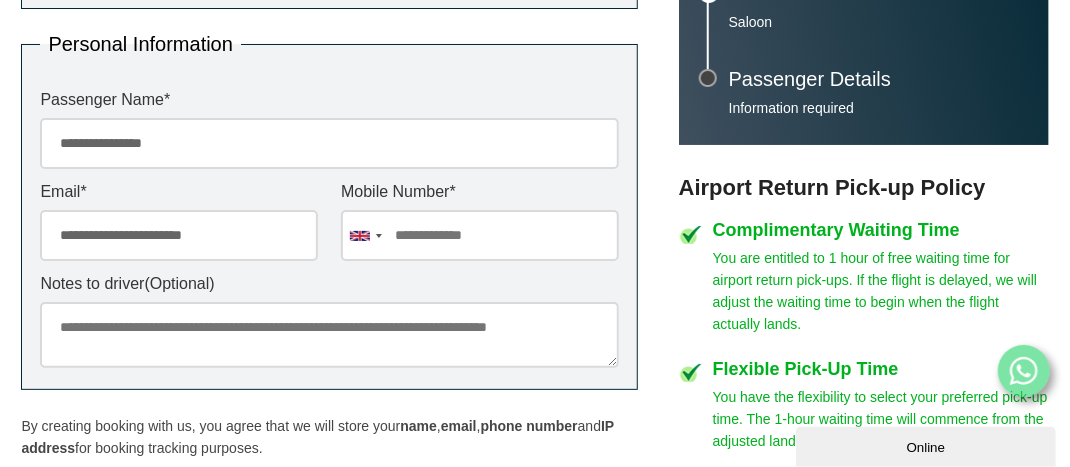 click on "**********" at bounding box center (329, 143) 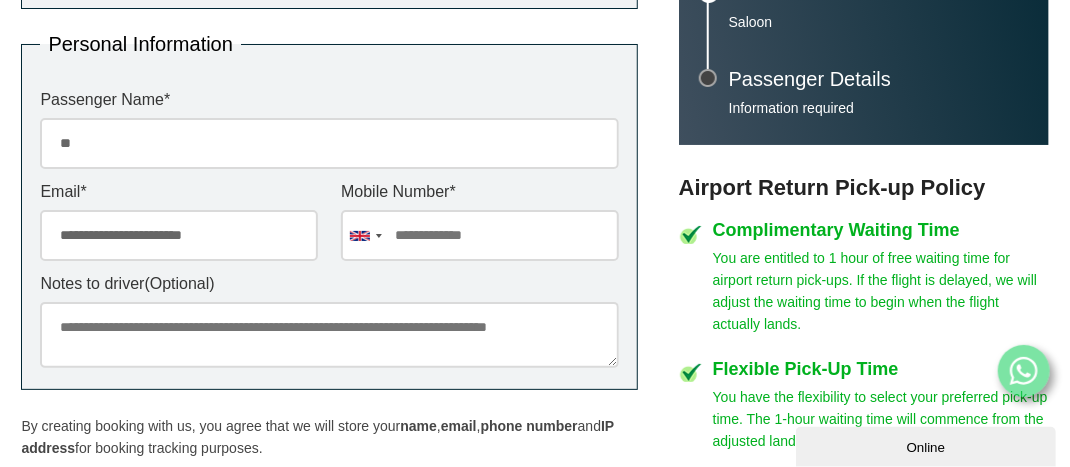 type on "*" 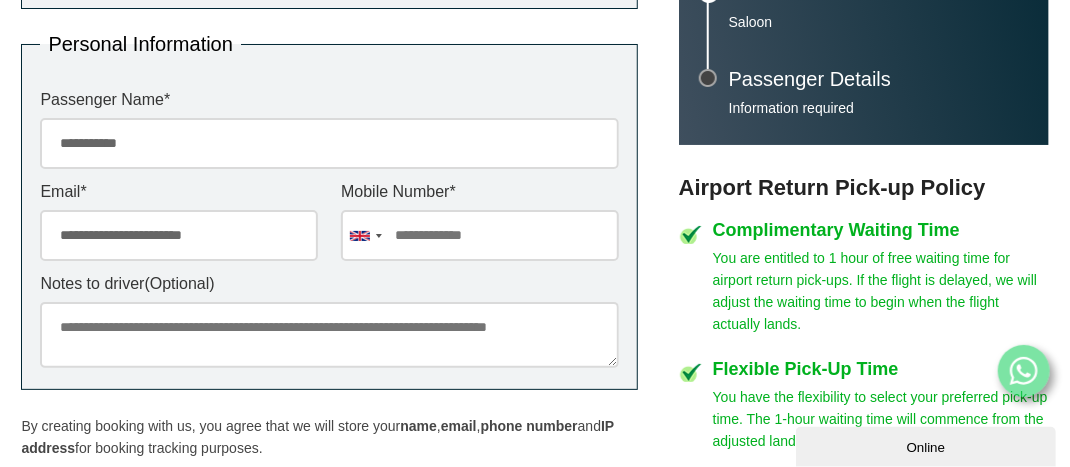 scroll, scrollTop: 605, scrollLeft: 0, axis: vertical 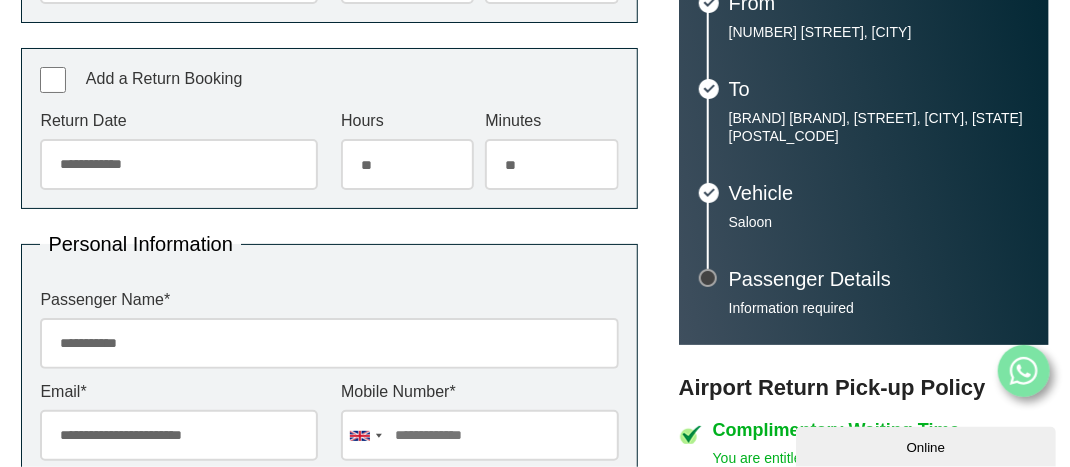 type on "**********" 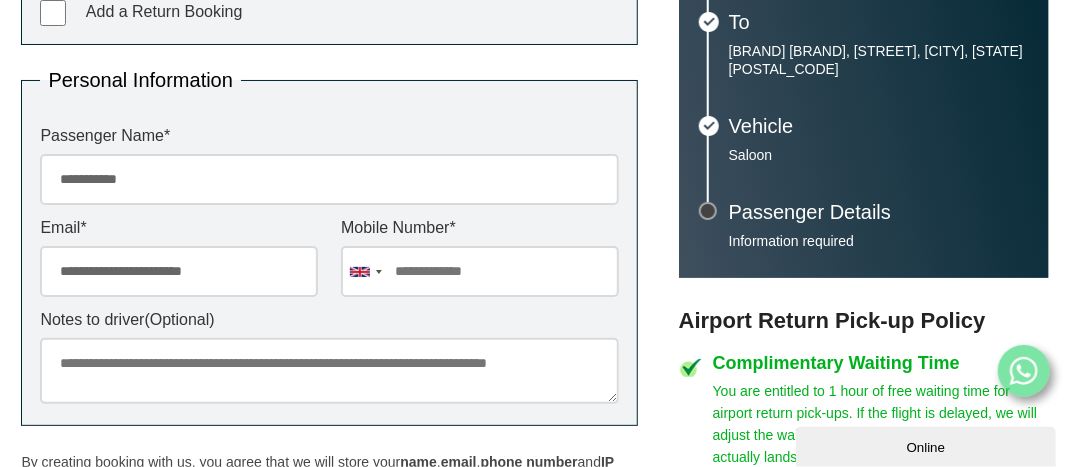scroll, scrollTop: 705, scrollLeft: 0, axis: vertical 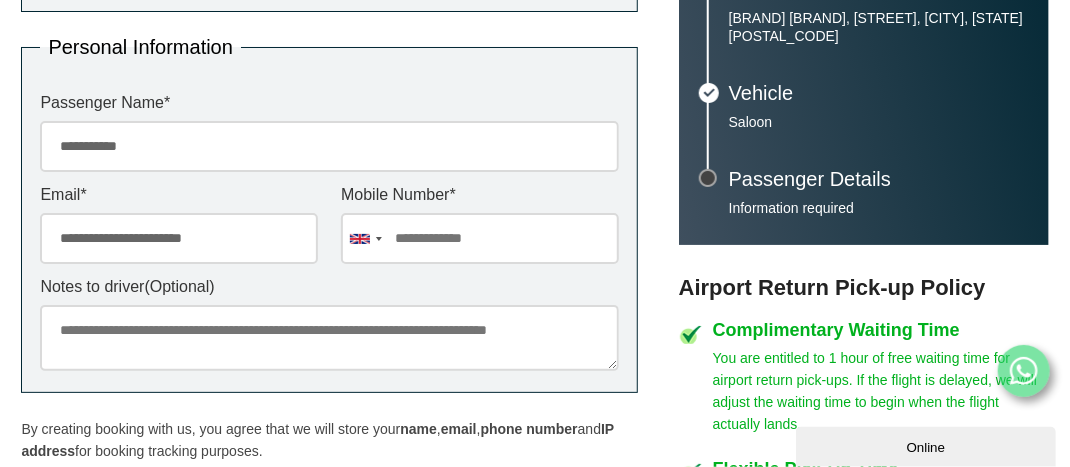 click on "**********" at bounding box center [179, 238] 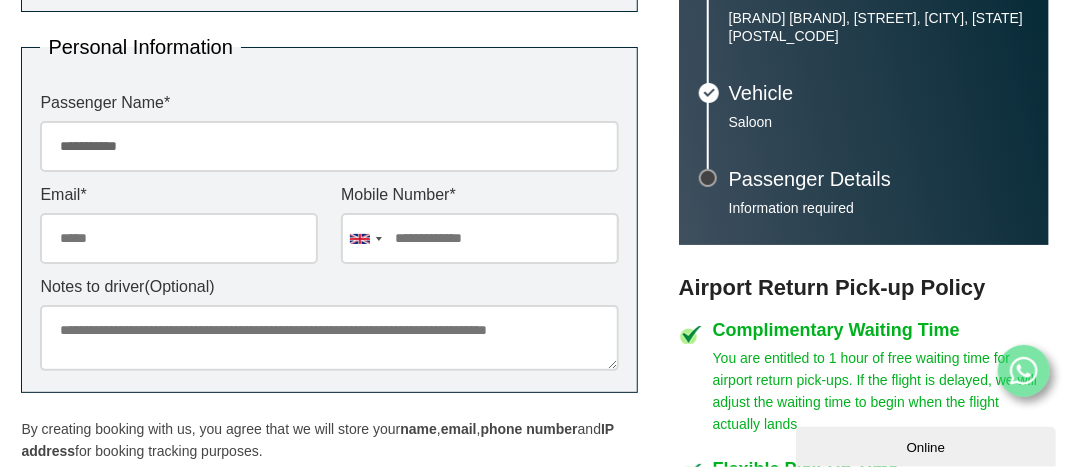 paste on "**********" 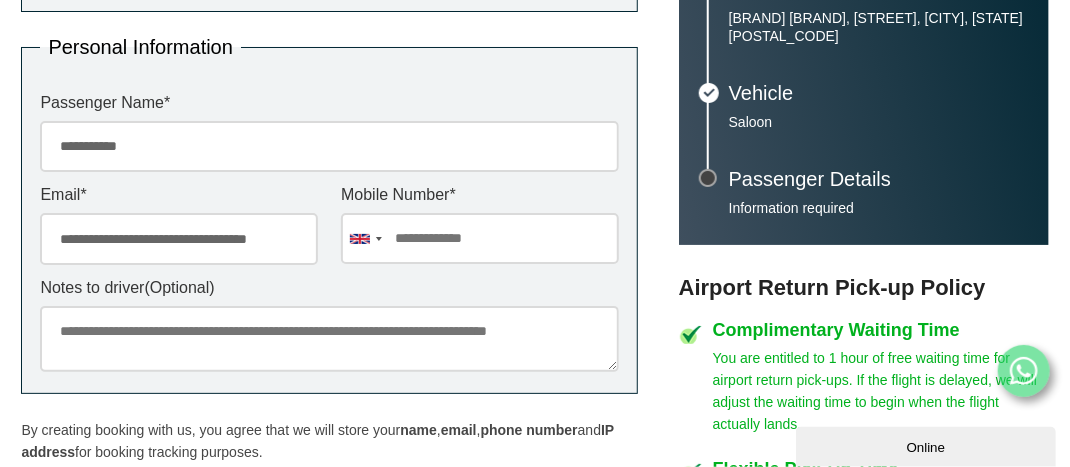 scroll, scrollTop: 0, scrollLeft: 0, axis: both 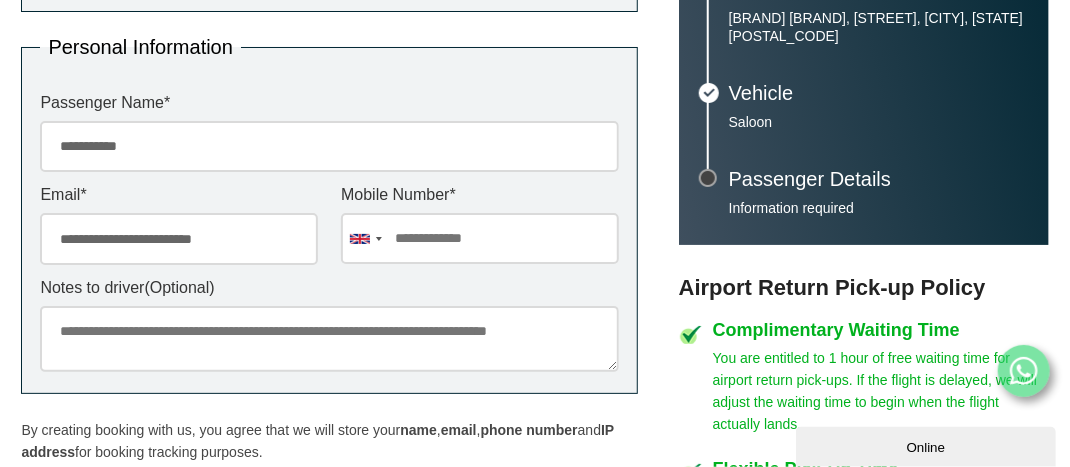 type on "**********" 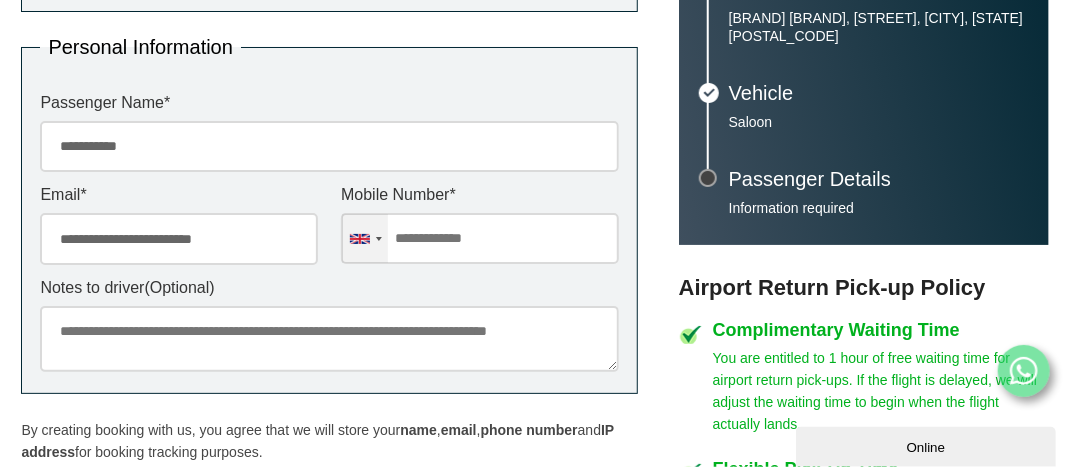 paste on "**********" 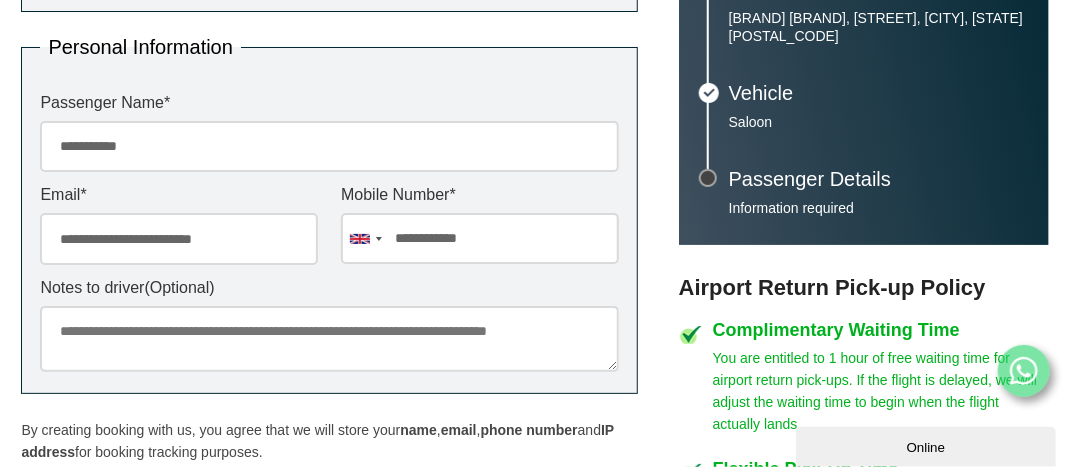 type on "**********" 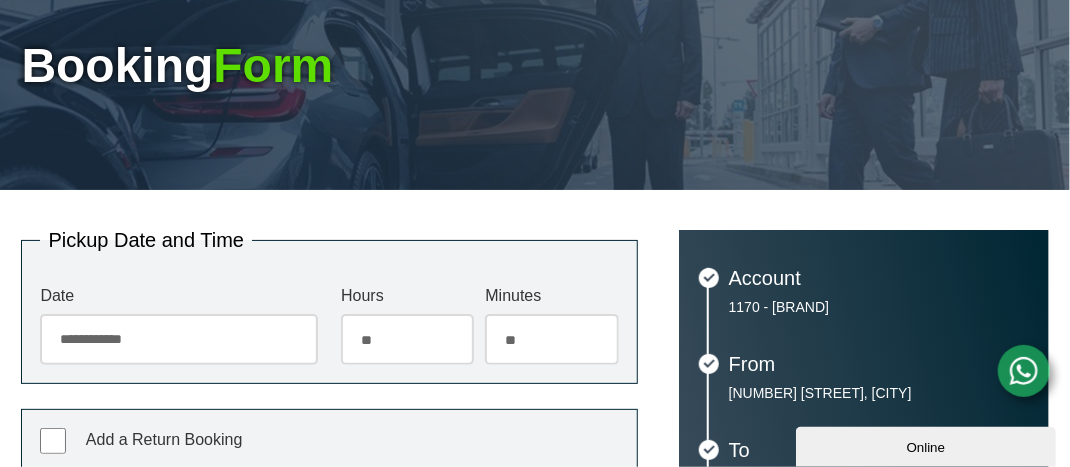 scroll, scrollTop: 0, scrollLeft: 0, axis: both 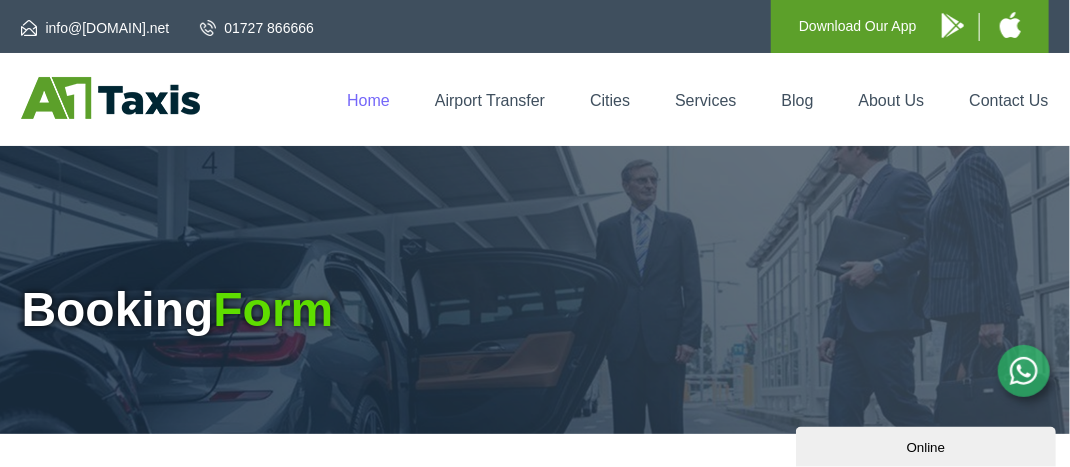 click on "Home" at bounding box center [368, 100] 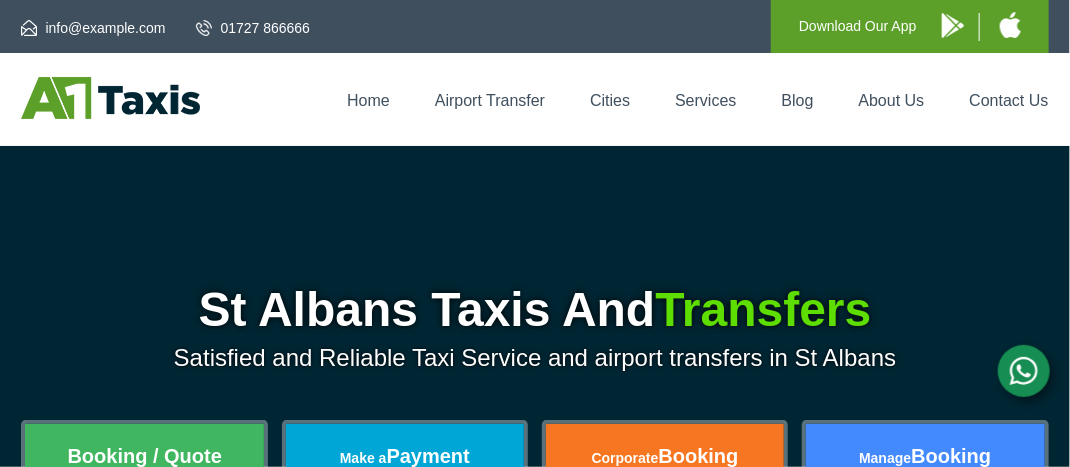 scroll, scrollTop: 300, scrollLeft: 0, axis: vertical 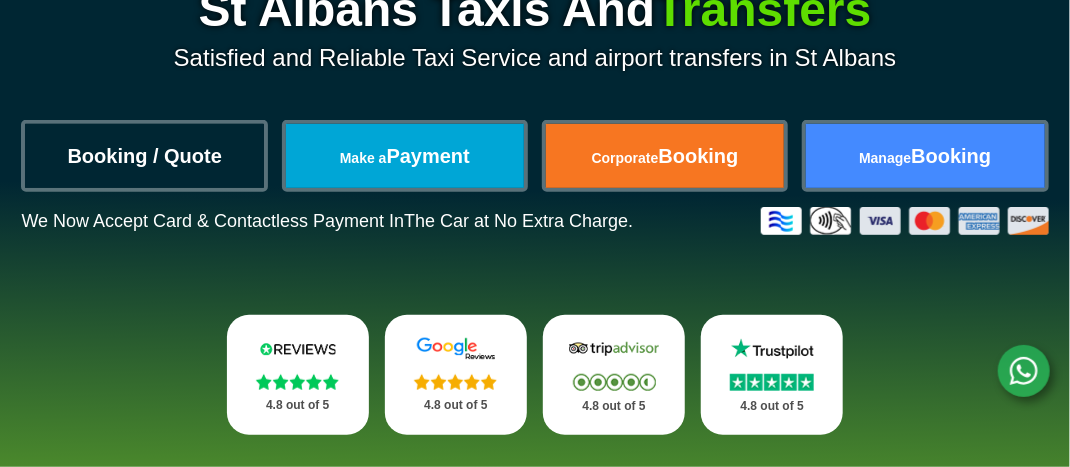 click on "Booking / Quote" at bounding box center [144, 156] 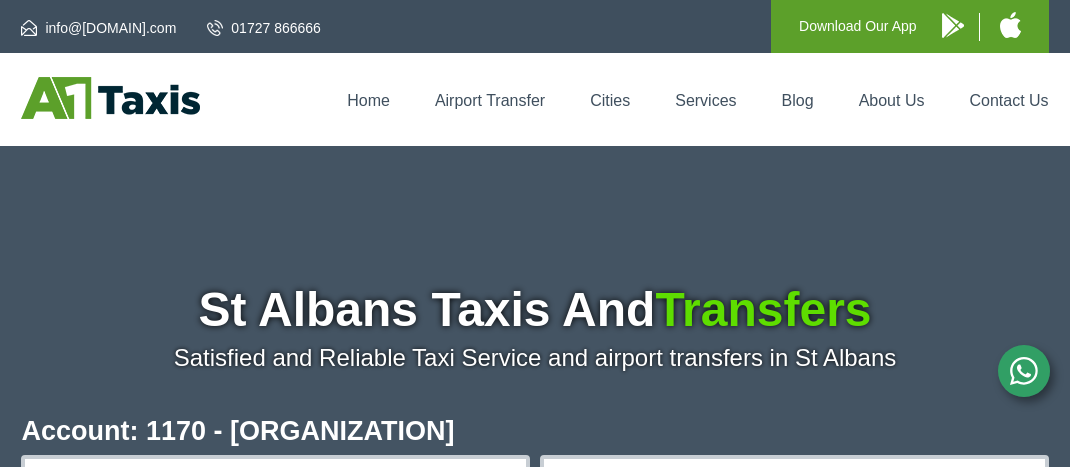 scroll, scrollTop: 262, scrollLeft: 0, axis: vertical 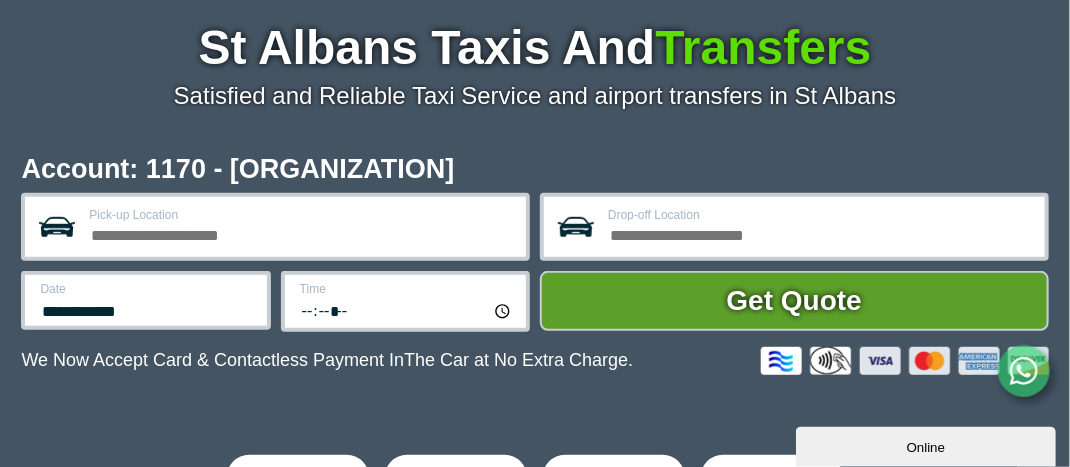 click on "Pick-up Location" at bounding box center (301, 215) 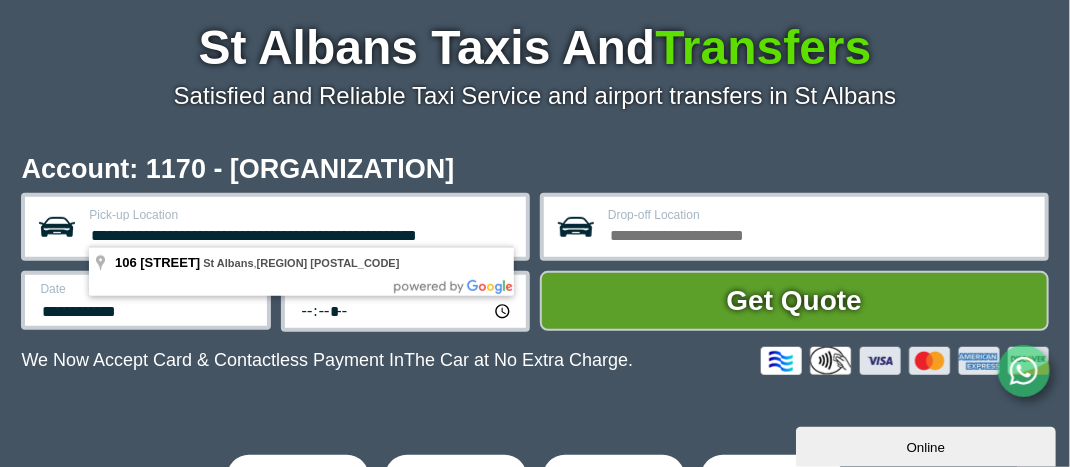 type on "**********" 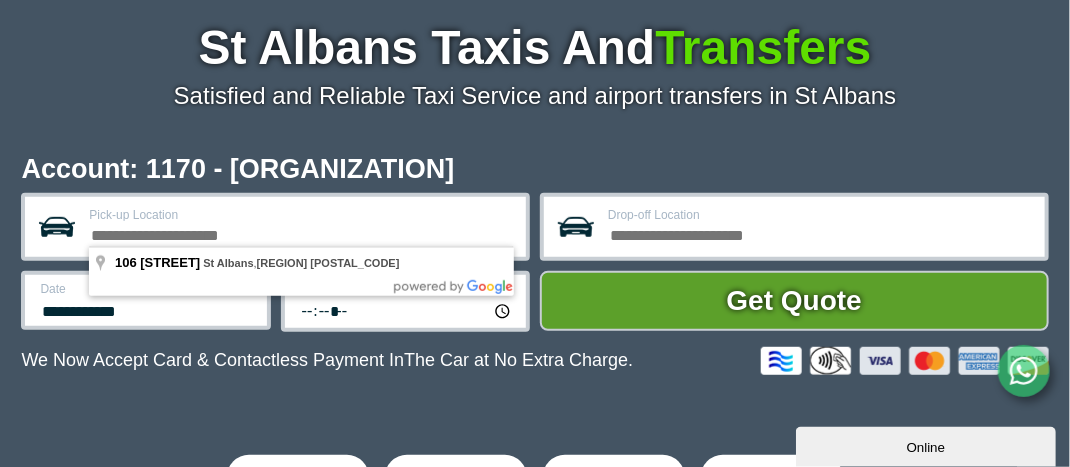 click on "Drop-off Location" at bounding box center (820, 233) 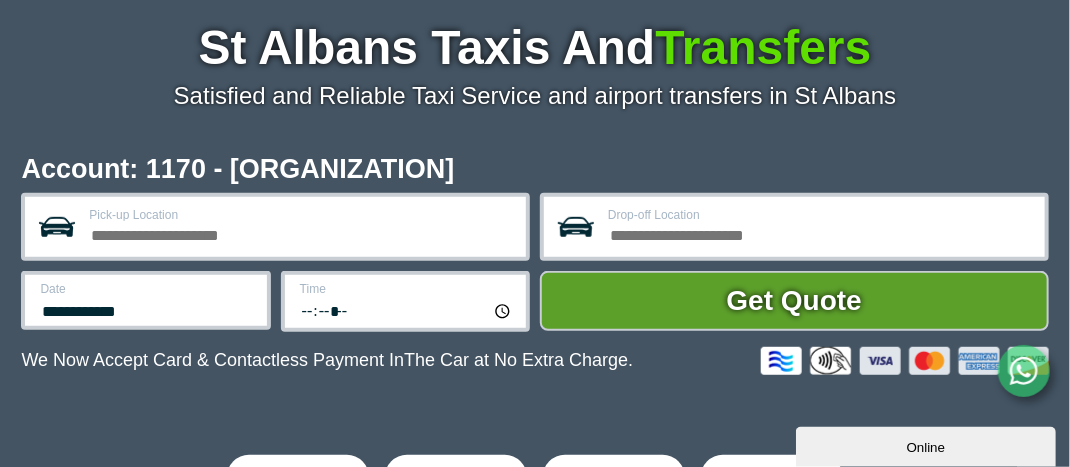click on "Pick-up Location" at bounding box center (301, 233) 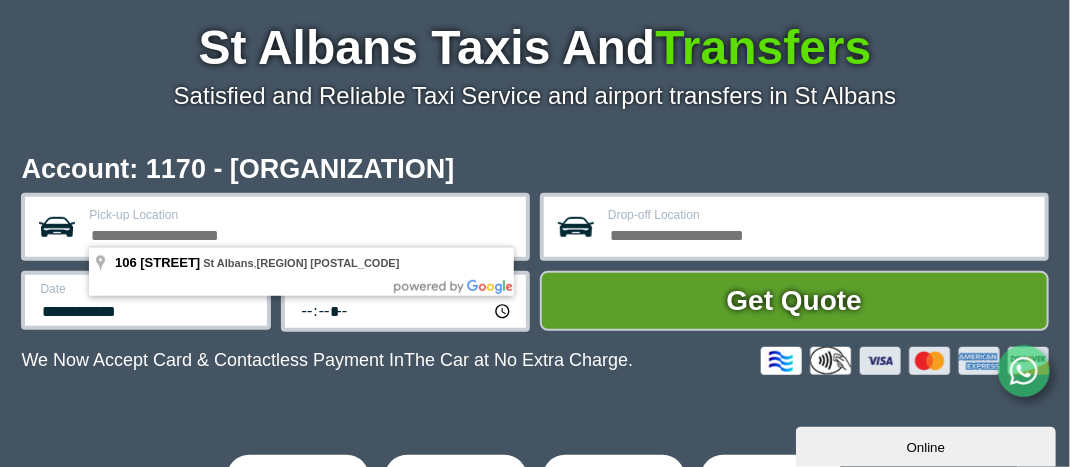 paste on "**********" 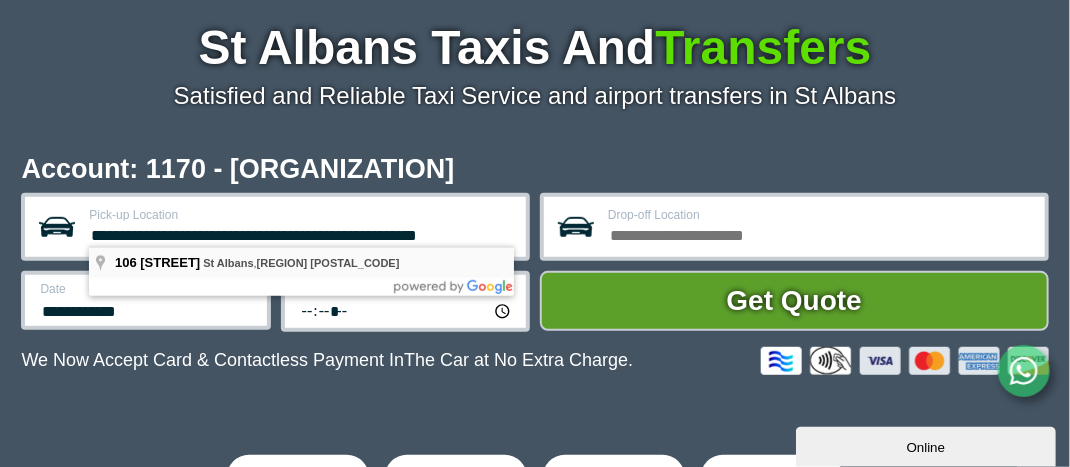 type on "**********" 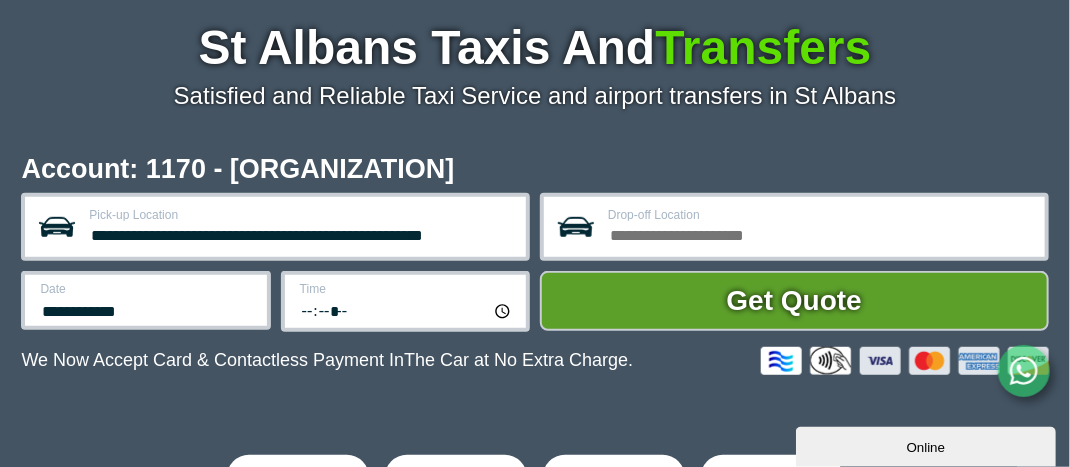 paste on "**********" 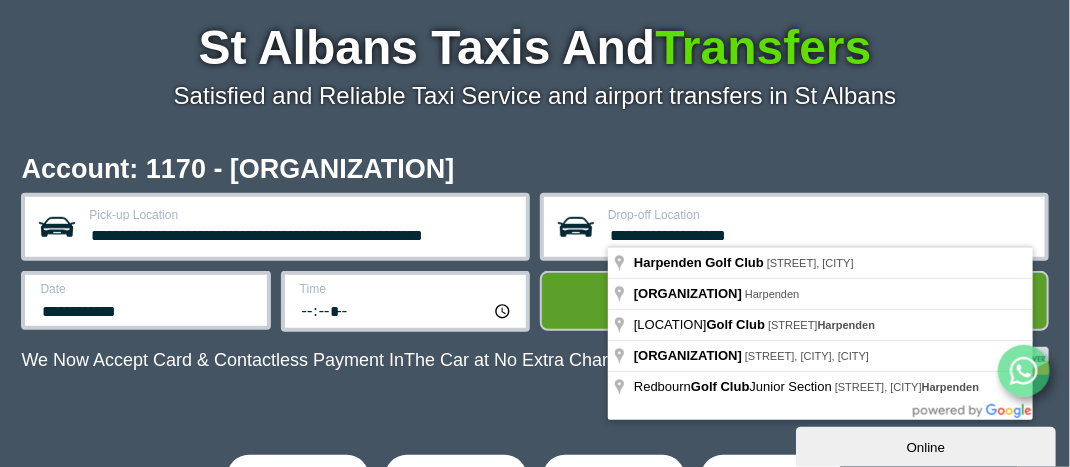 type on "**********" 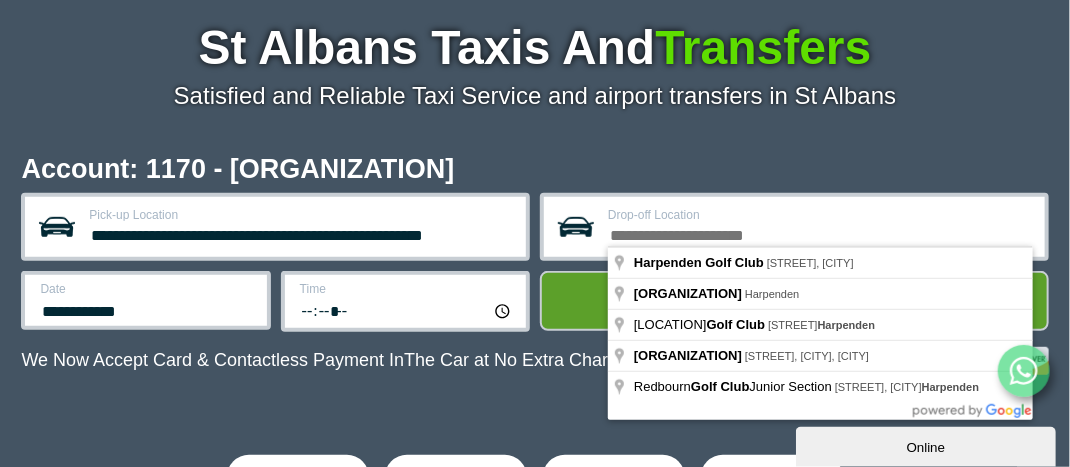 paste on "**********" 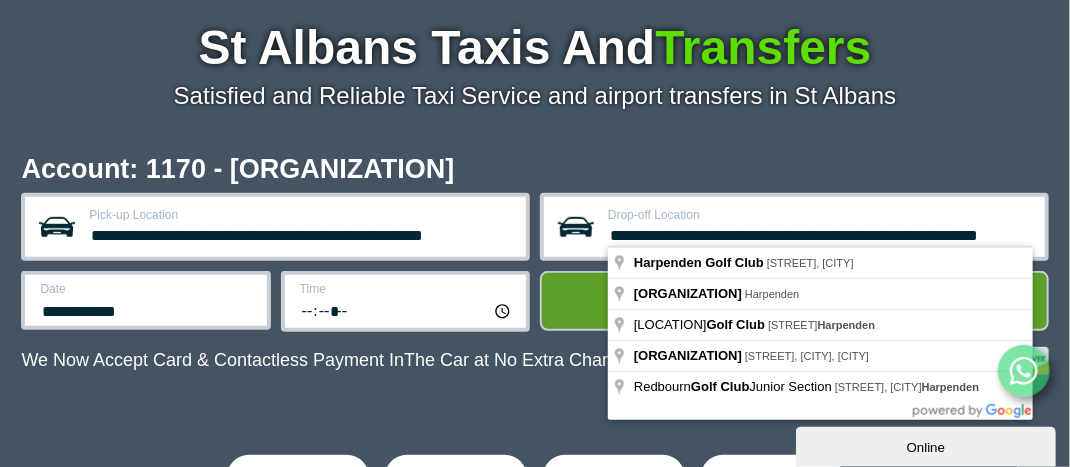 scroll, scrollTop: 0, scrollLeft: 68, axis: horizontal 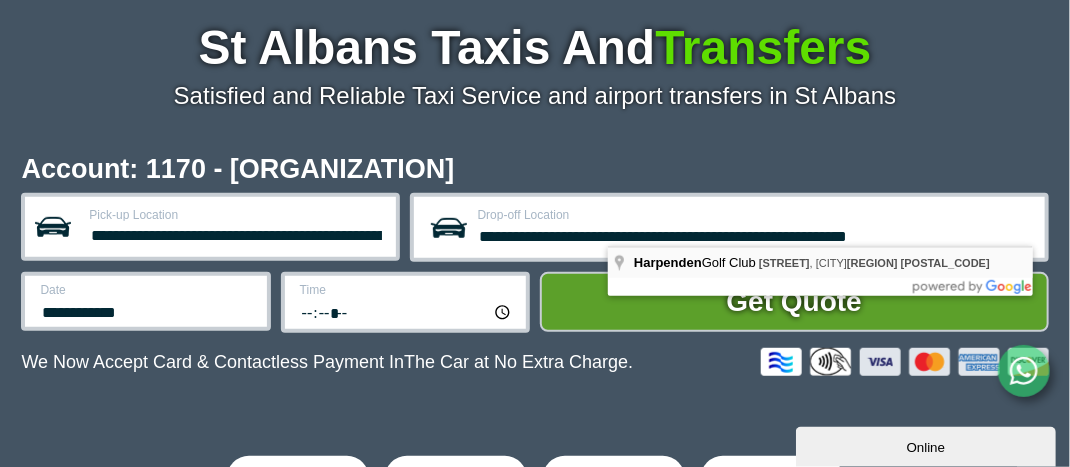 type on "**********" 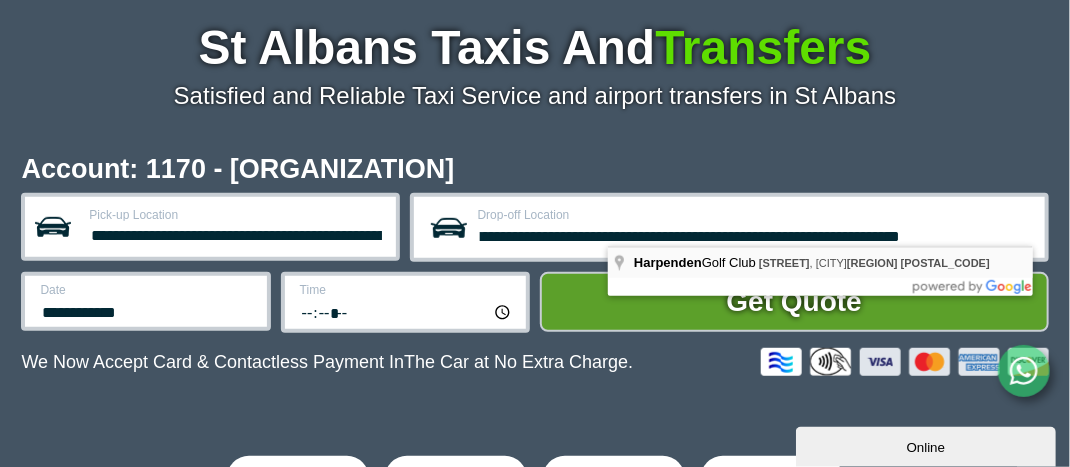 scroll, scrollTop: 0, scrollLeft: 0, axis: both 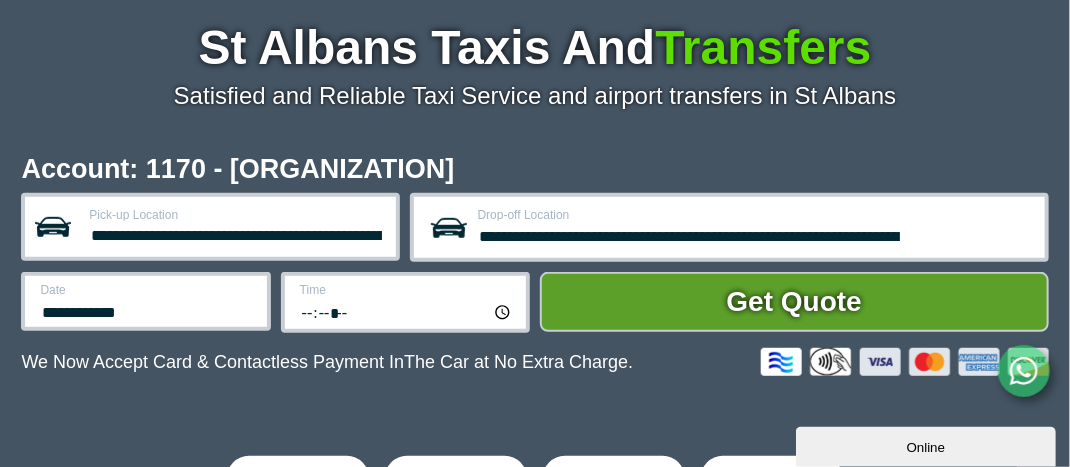click on "**********" at bounding box center (145, 301) 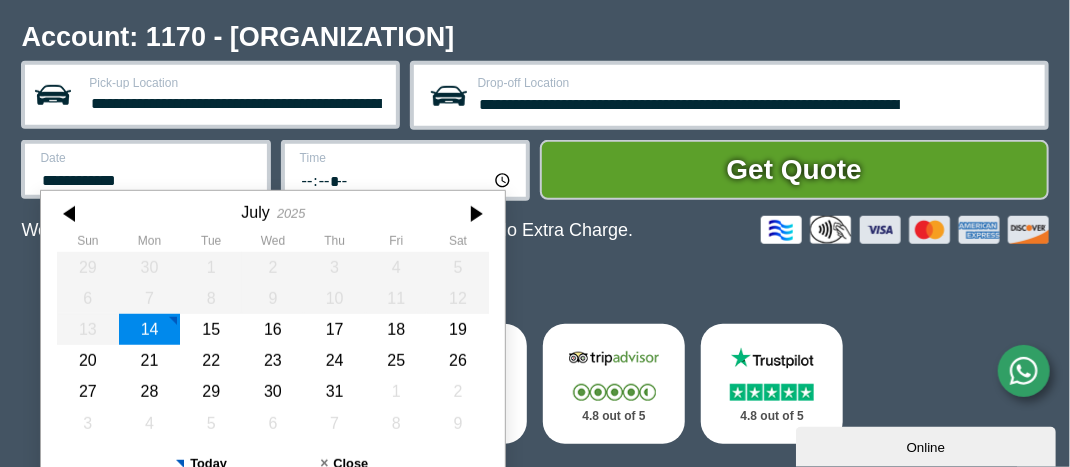 click on "**********" at bounding box center [145, 169] 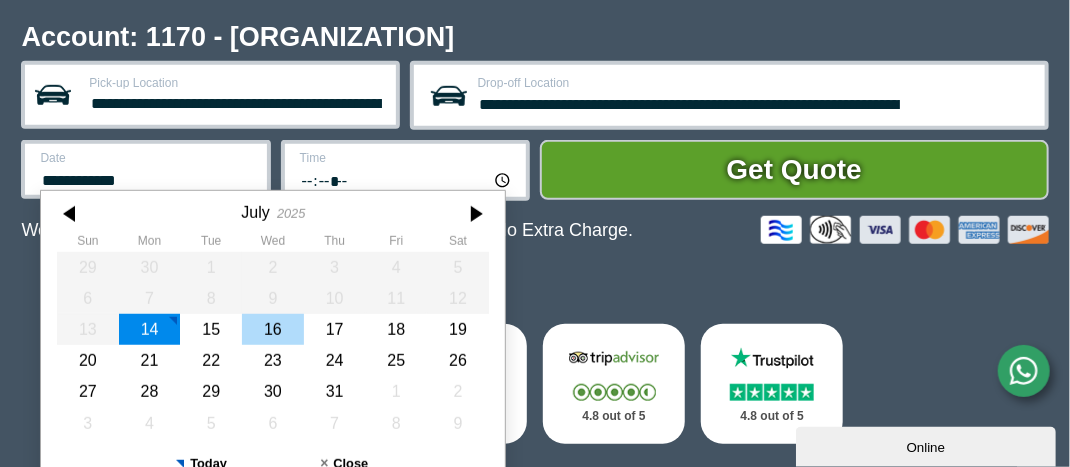 click on "16" at bounding box center (274, 329) 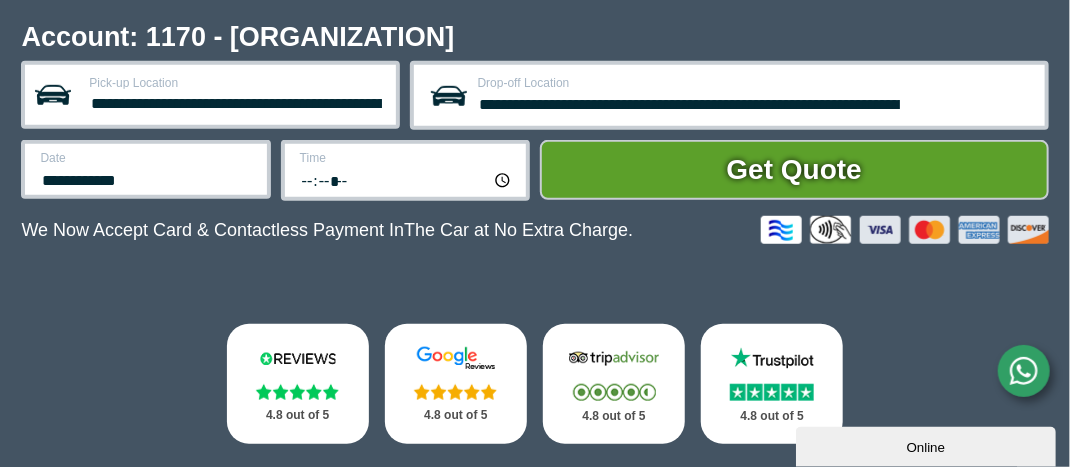 click on "*****" at bounding box center [407, 179] 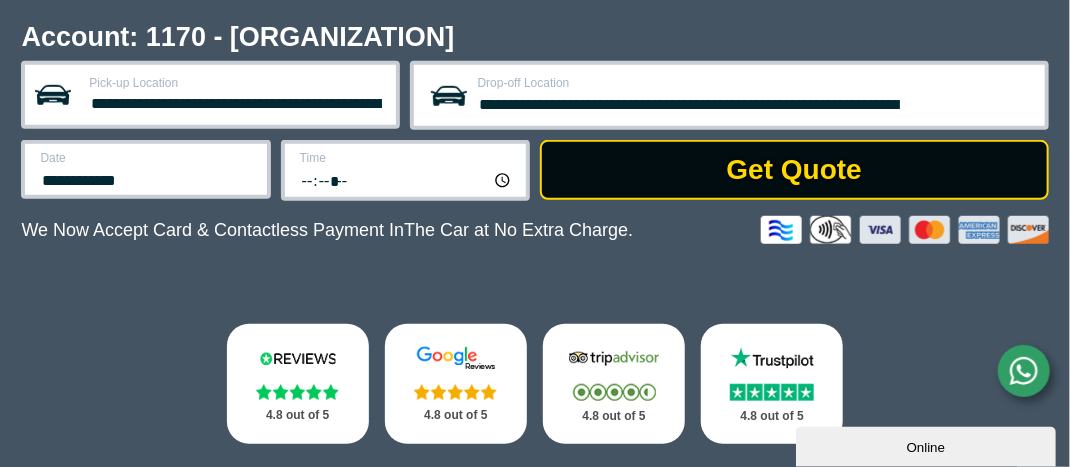 type on "*****" 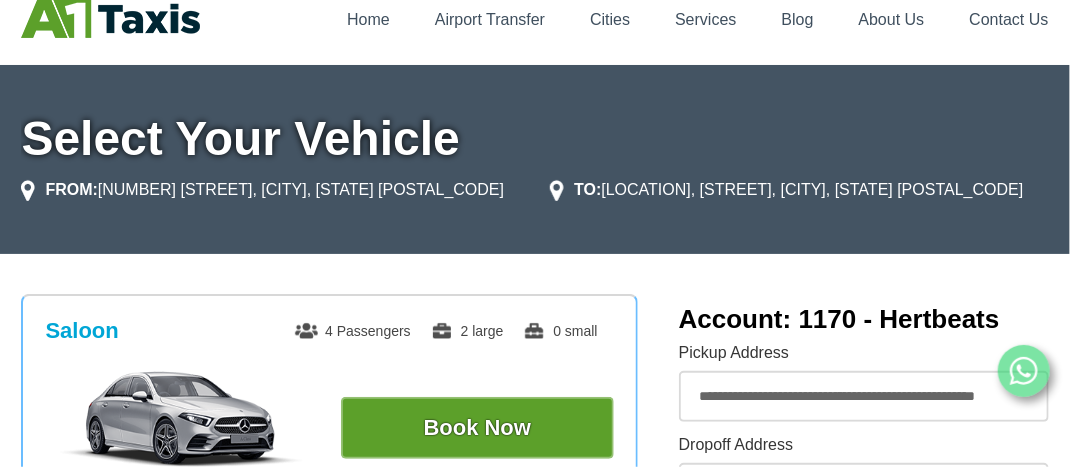 scroll, scrollTop: 100, scrollLeft: 0, axis: vertical 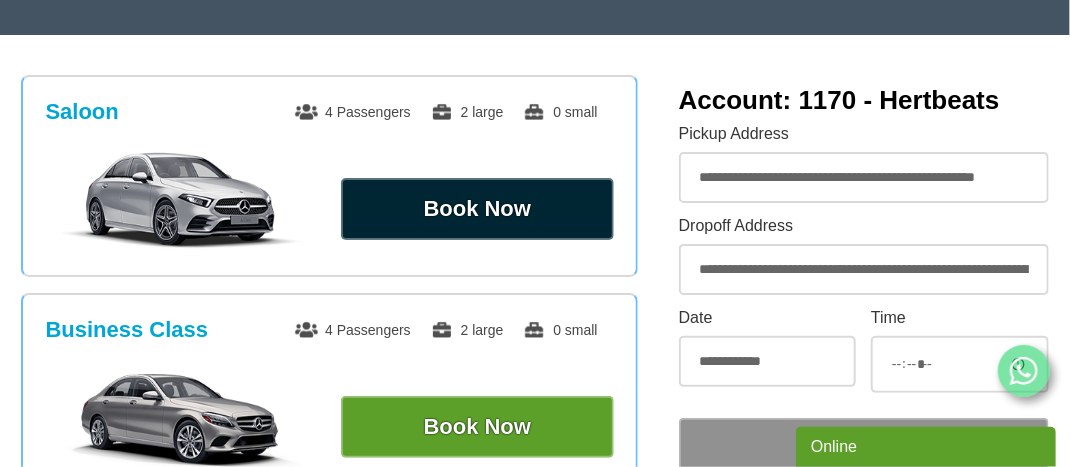click on "Book Now" at bounding box center [477, 209] 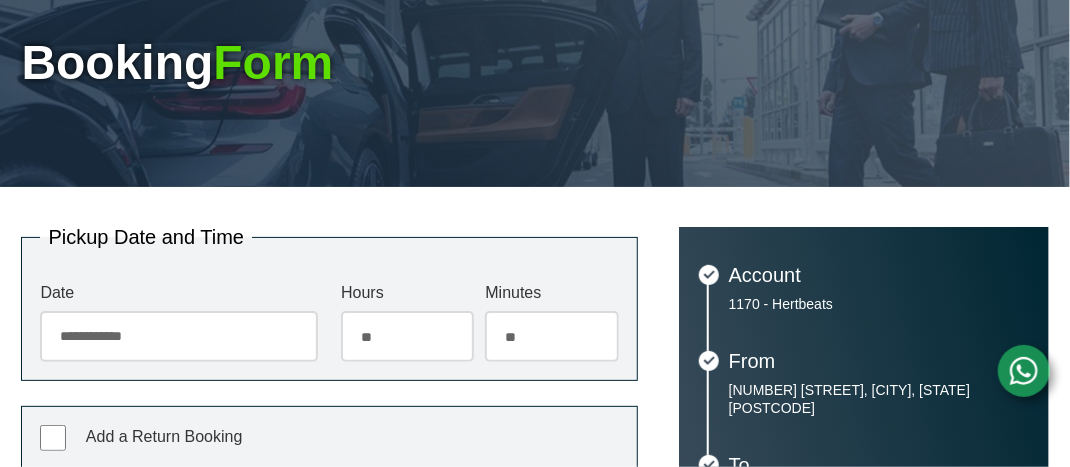 scroll, scrollTop: 300, scrollLeft: 0, axis: vertical 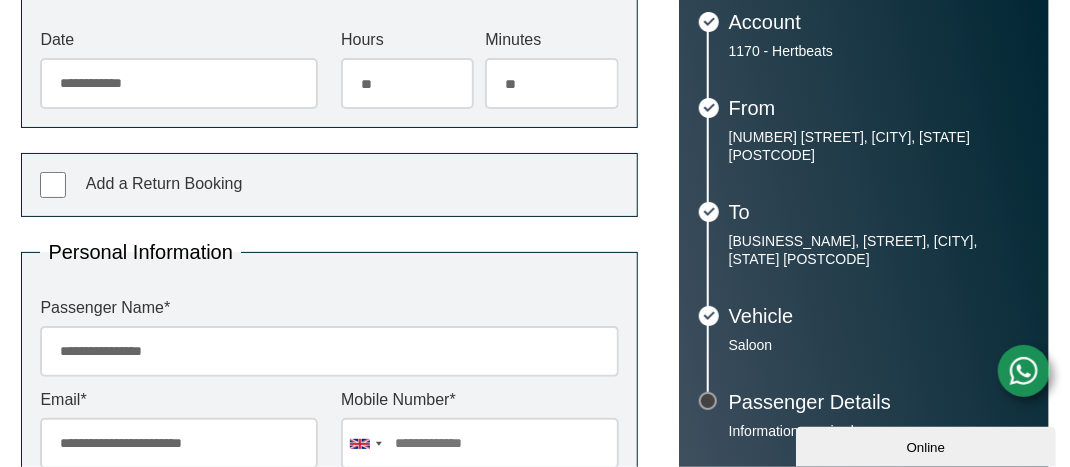 click on "Add a Return Booking
Return Date
[MONTH] [YEAR]     Sun Mon Tue Wed Thu Fri Sat 29 30 1 2 3 4 5 6 7 8 9 10 11 12 13 14 15 16 17 18 19 20 21 22 23 24 25 26 27 28 29 30 31 1 2 3 4 5 6 7 8 9 Today Close
Hours ***** ** ** ** ** ** ** ** ** ** ** ** ** **" at bounding box center (329, 185) 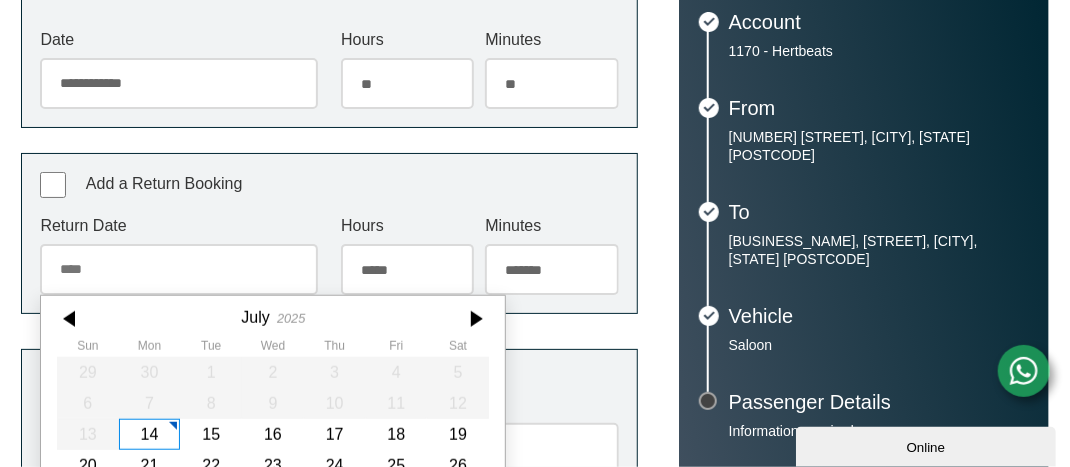 scroll, scrollTop: 605, scrollLeft: 0, axis: vertical 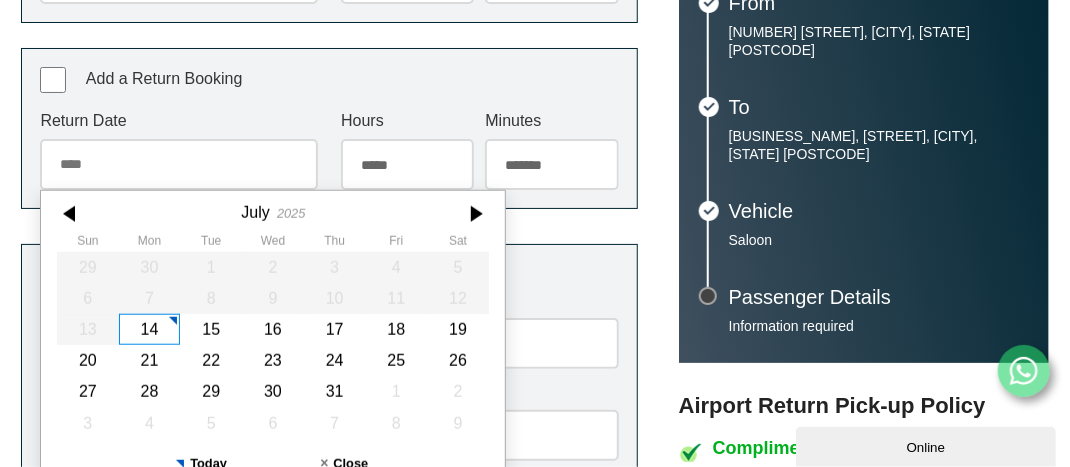 click on "Return Date
July 2025     Sun Mon Tue Wed Thu Fri Sat 29 30 1 2 3 4 5 6 7 8 9 10 11 12 13 14 15 16 17 18 19 20 21 22 23 24 25 26 27 28 29 30 31 1 2 3 4 5 6 7 8 9 Today Close" at bounding box center [179, 151] 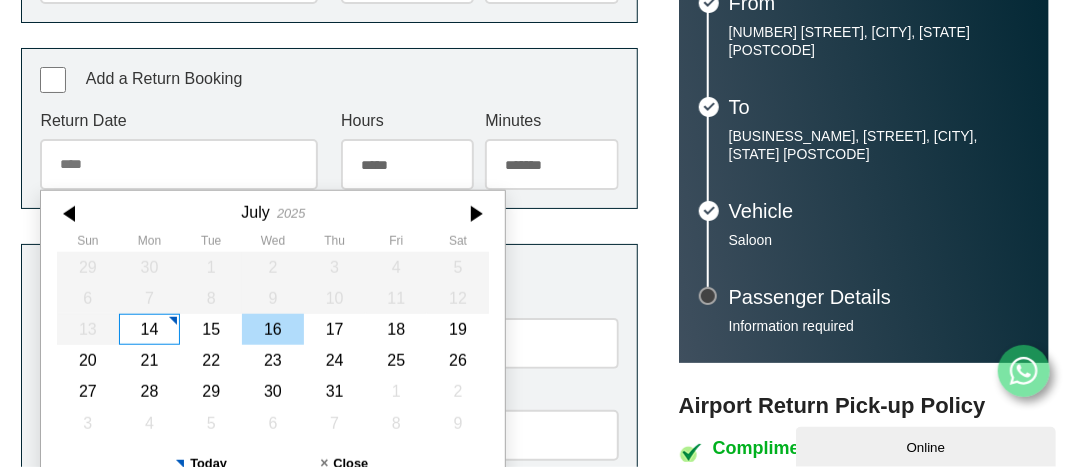 click on "16" at bounding box center (274, 329) 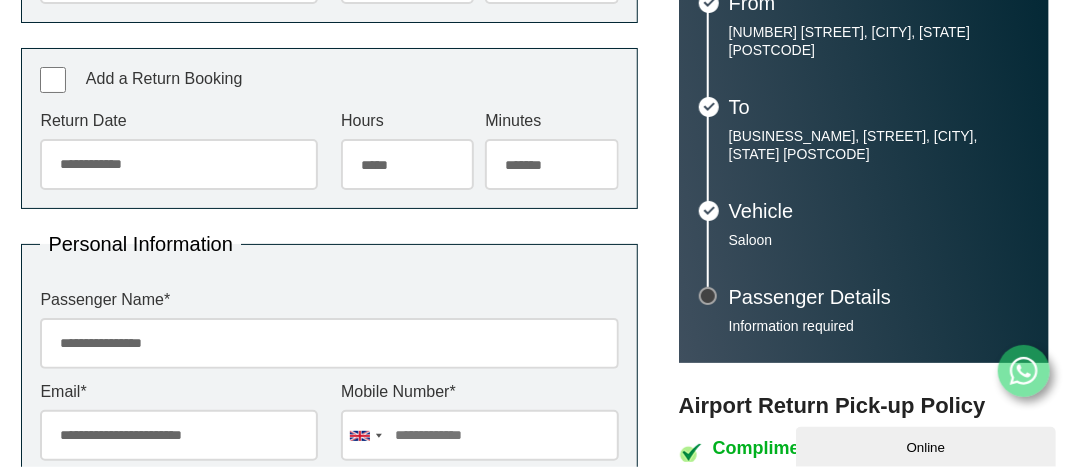 click on "*****
**
**
**
**
**
**
** ** ** ** ** ** ** ** ** ** ** ** ** ** ** ** ** **" at bounding box center [407, 164] 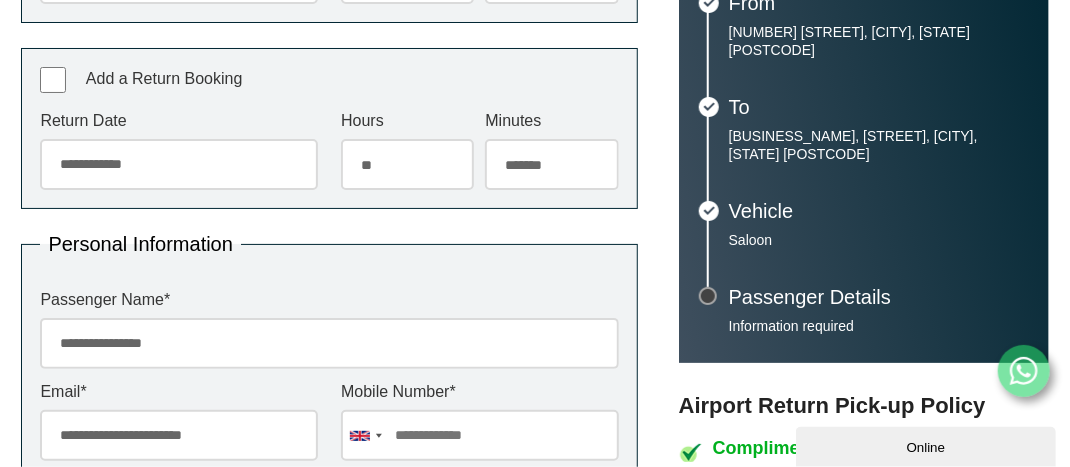 click on "*****
**
**
**
**
**
**
** ** ** ** ** ** ** ** ** ** ** ** ** ** ** ** ** **" at bounding box center (407, 164) 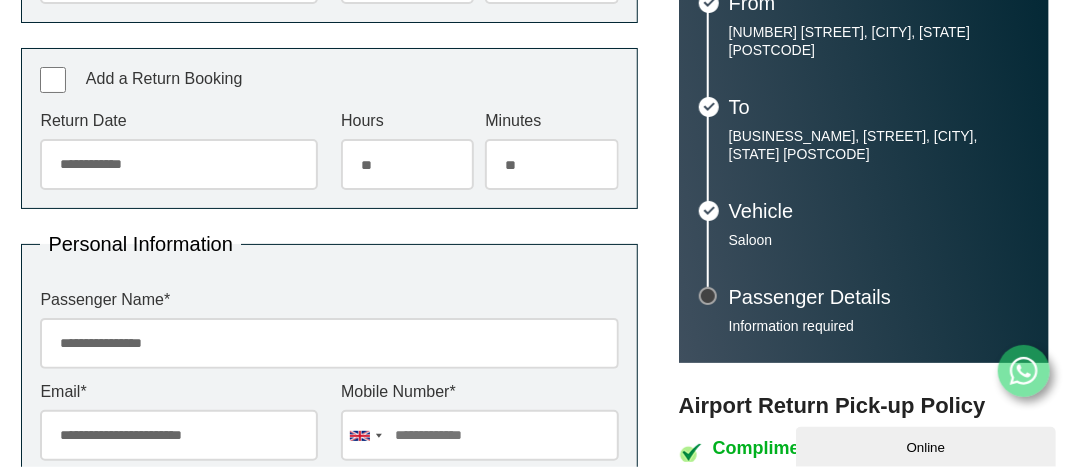 click on "*******
**
**
**
**
**
**
** ** ** ** ** ** ** ** ** ** ** ** ** ** ** ** ** ** ** ** ** ** ** ** ** ** **" at bounding box center (551, 164) 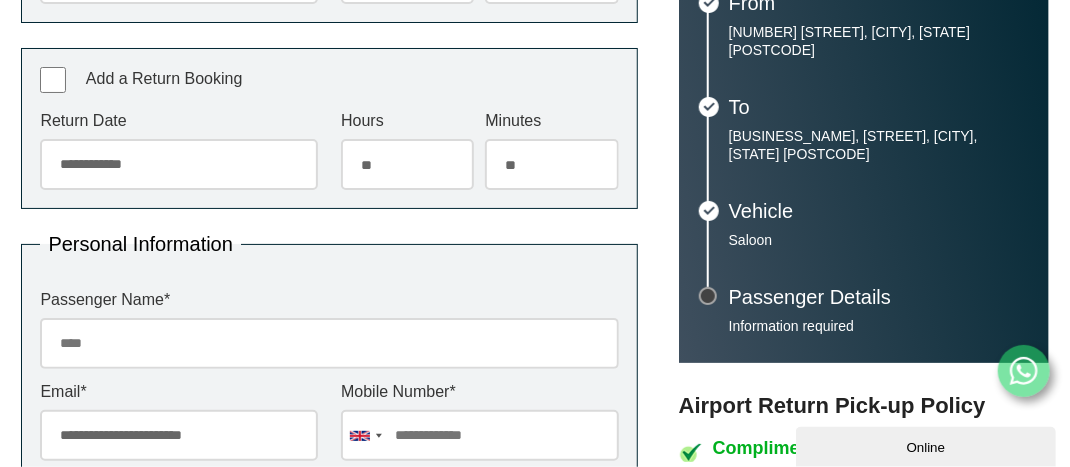 paste on "**********" 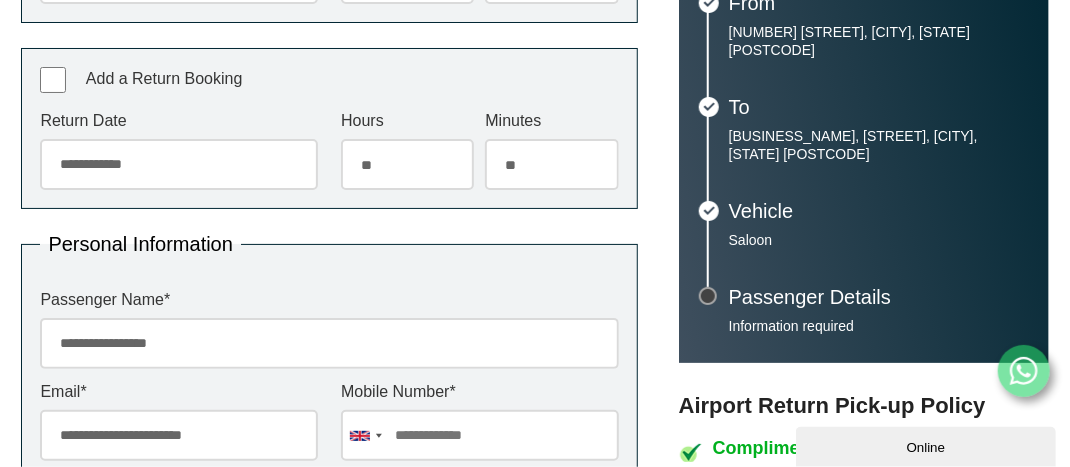 type on "**********" 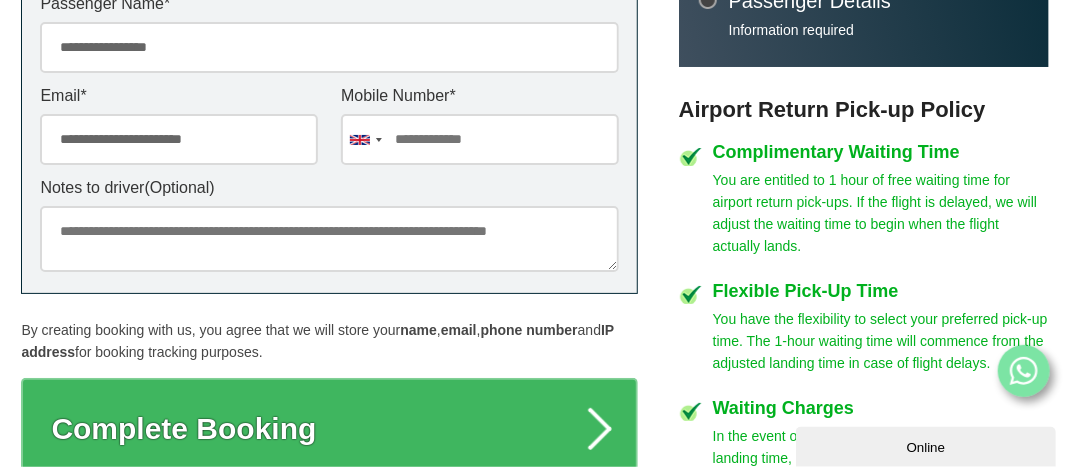 scroll, scrollTop: 905, scrollLeft: 0, axis: vertical 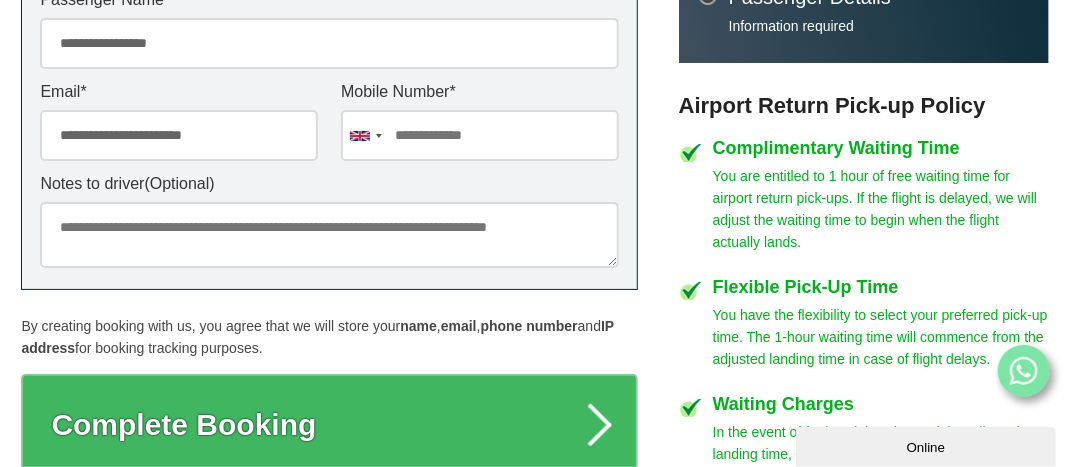 click on "**********" at bounding box center (179, 135) 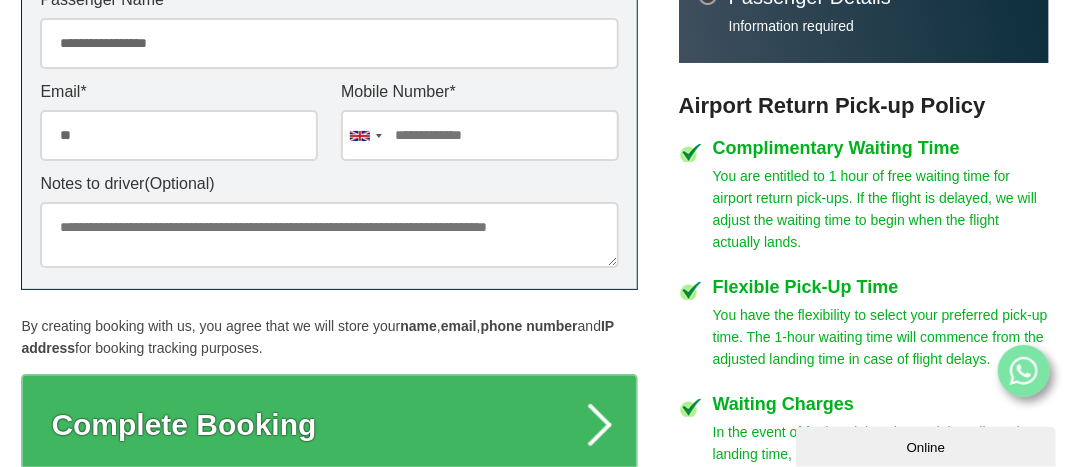 type on "*" 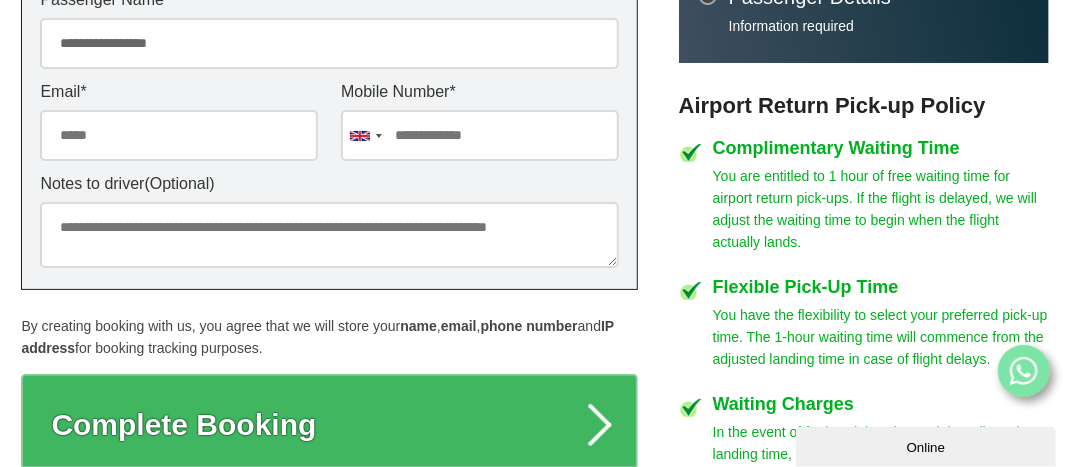 paste on "**********" 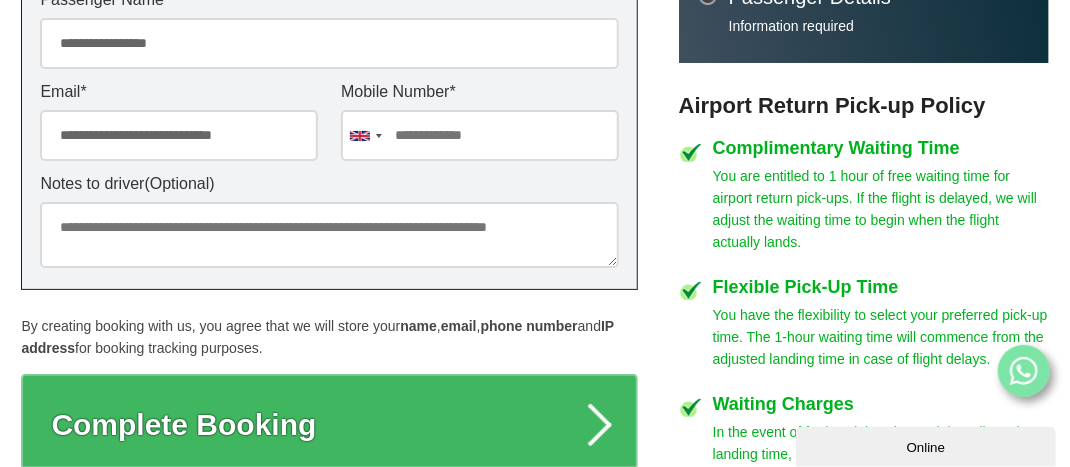 type on "**********" 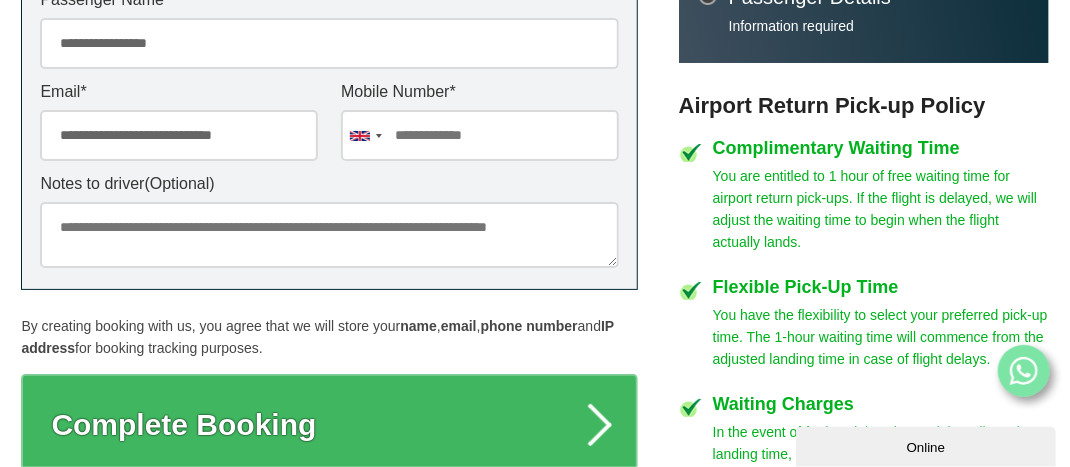 click at bounding box center (480, 135) 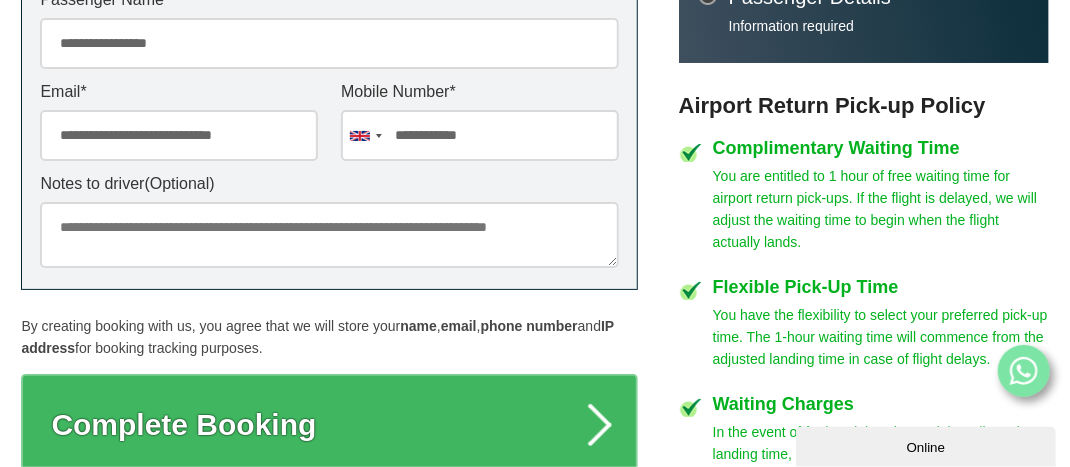 type on "**********" 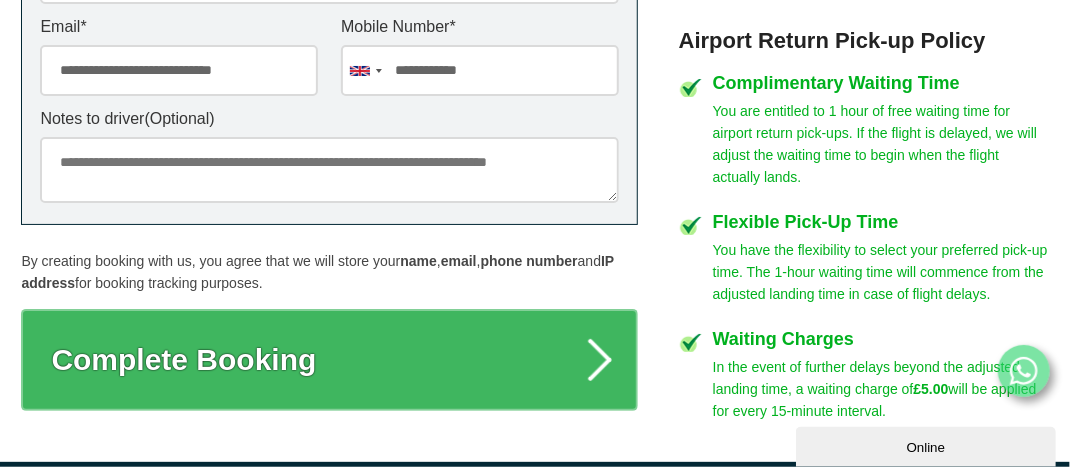 scroll, scrollTop: 1005, scrollLeft: 0, axis: vertical 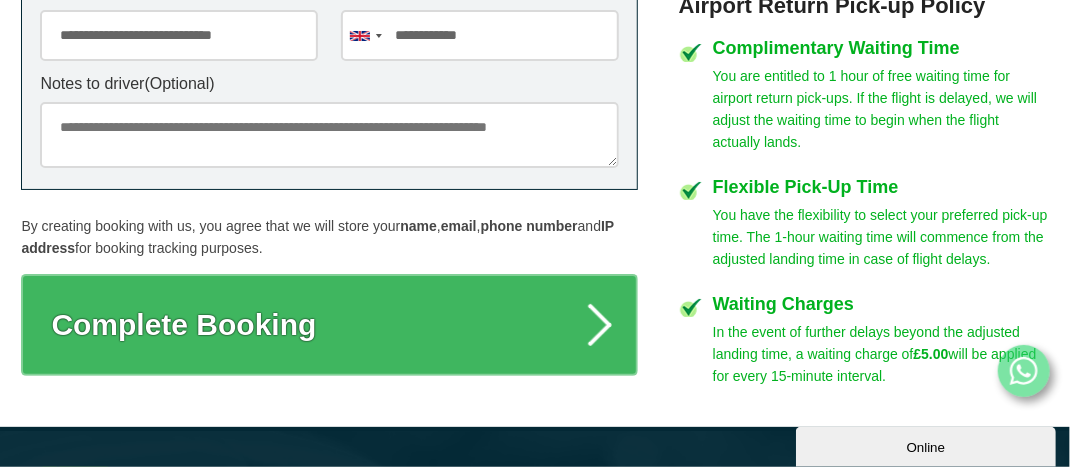 click on "Notes to driver  (Optional)" at bounding box center (329, 135) 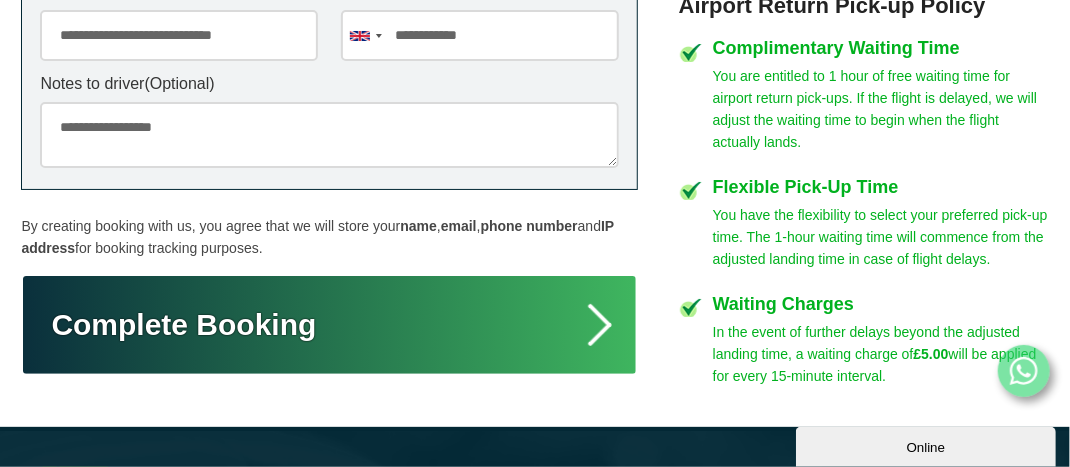 type on "**********" 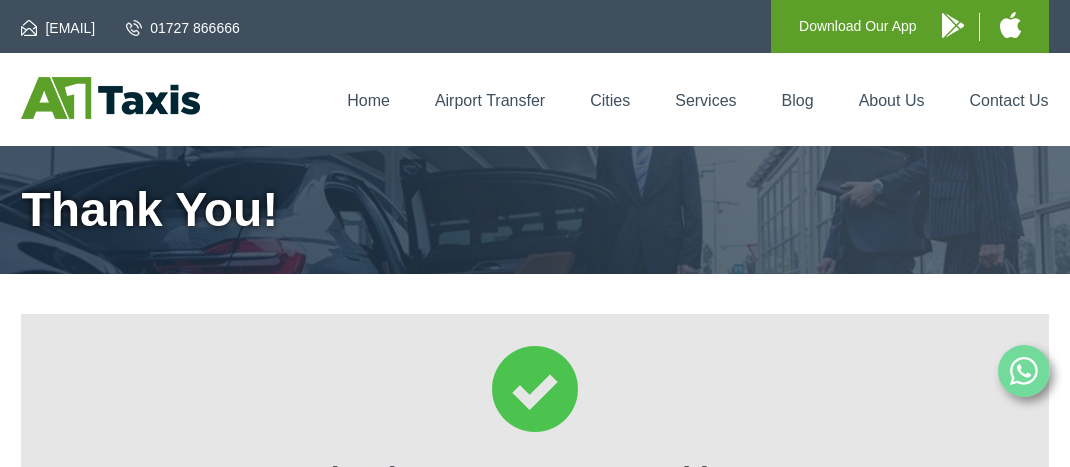 scroll, scrollTop: 0, scrollLeft: 0, axis: both 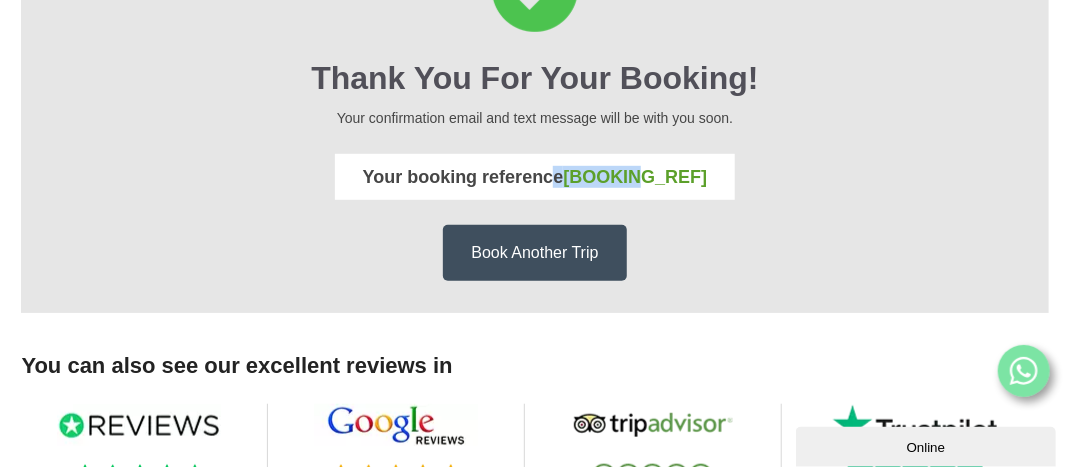drag, startPoint x: 398, startPoint y: 173, endPoint x: 680, endPoint y: 172, distance: 282.00177 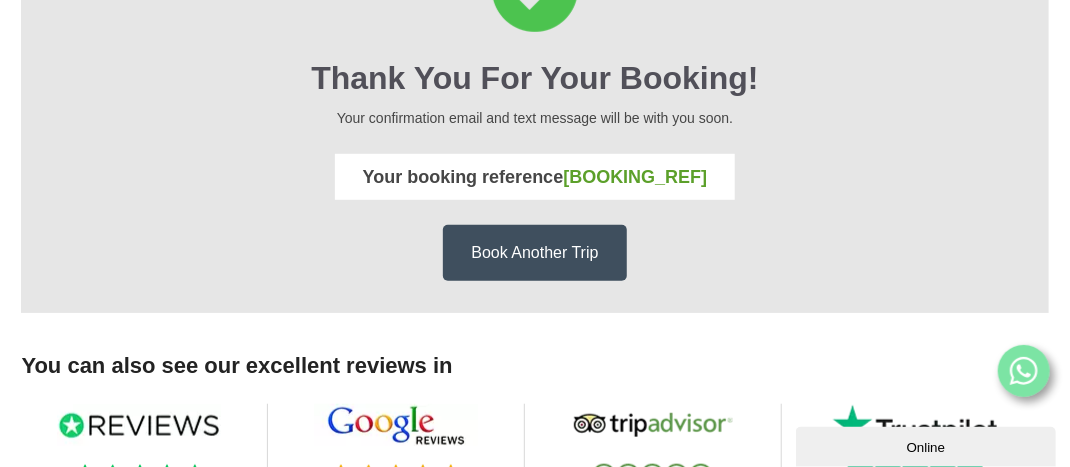 click on "Your booking reference
#236764" at bounding box center [534, 177] 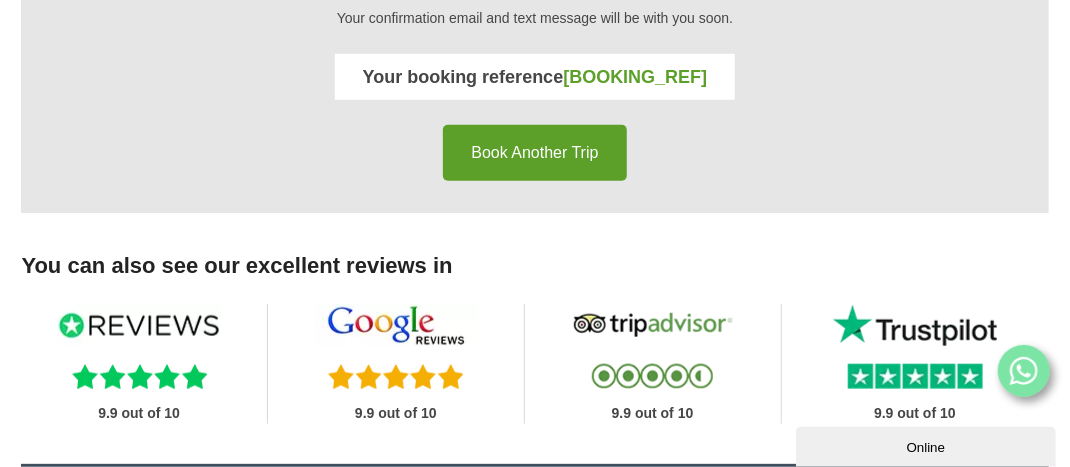 click on "Book Another Trip" at bounding box center [534, 153] 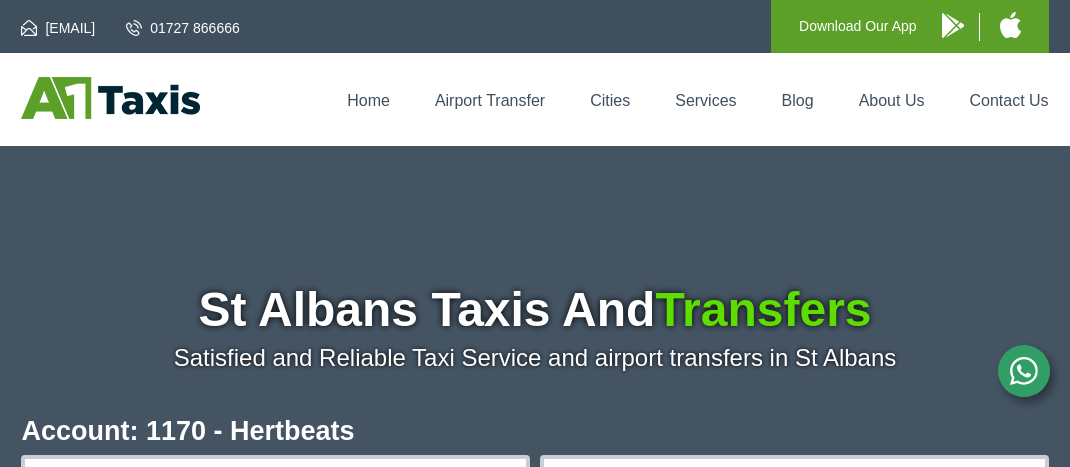 scroll, scrollTop: 168, scrollLeft: 0, axis: vertical 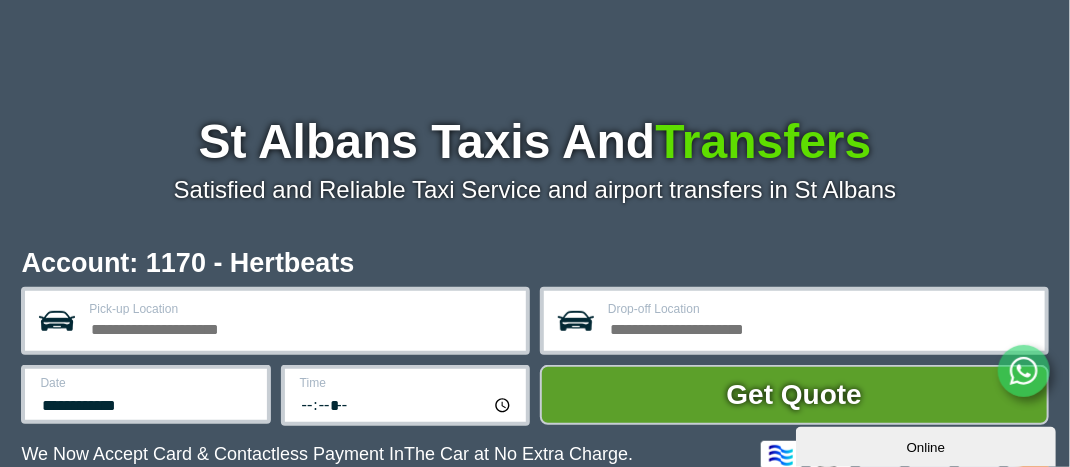 click on "Pick-up Location" at bounding box center (301, 327) 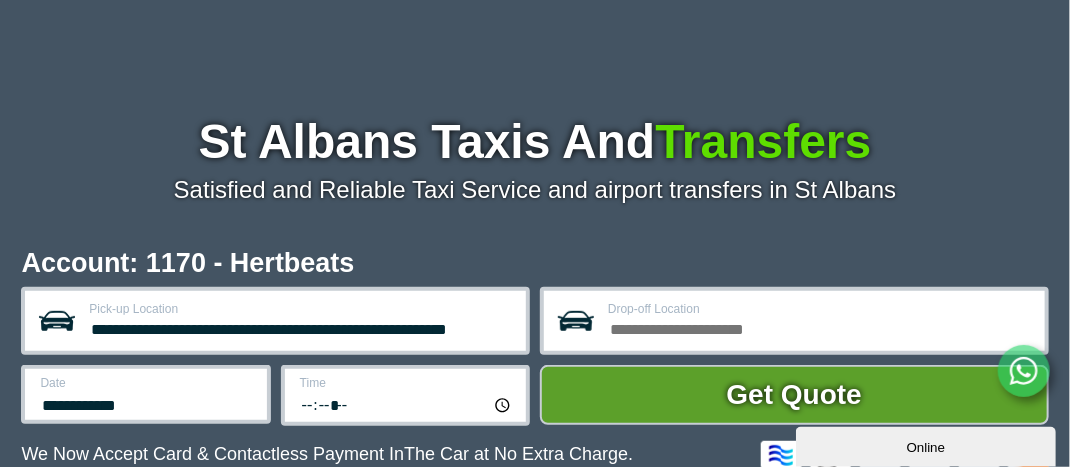 scroll, scrollTop: 0, scrollLeft: 10, axis: horizontal 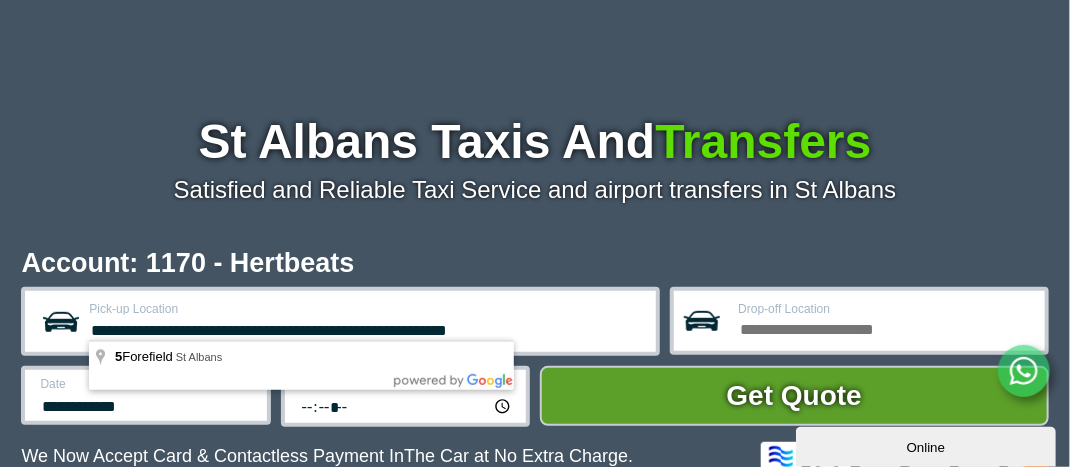 type on "**********" 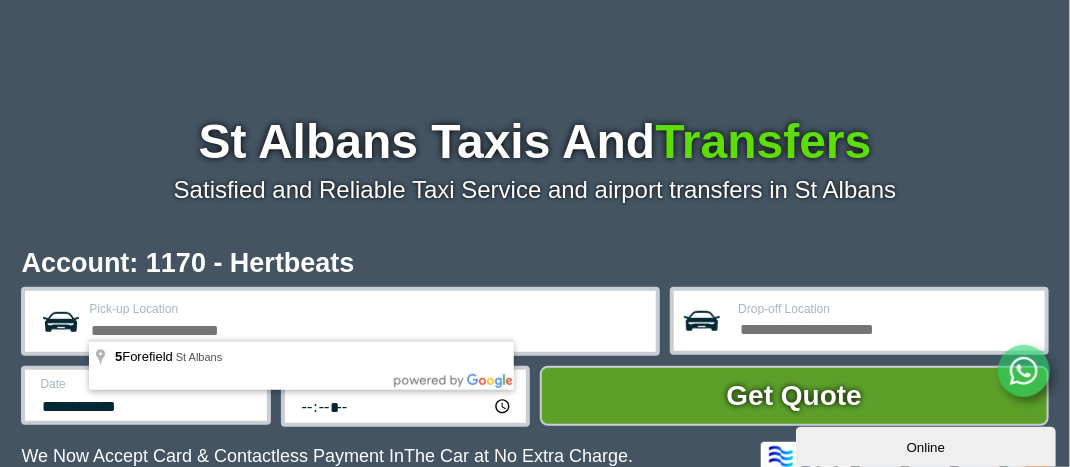 scroll, scrollTop: 0, scrollLeft: 0, axis: both 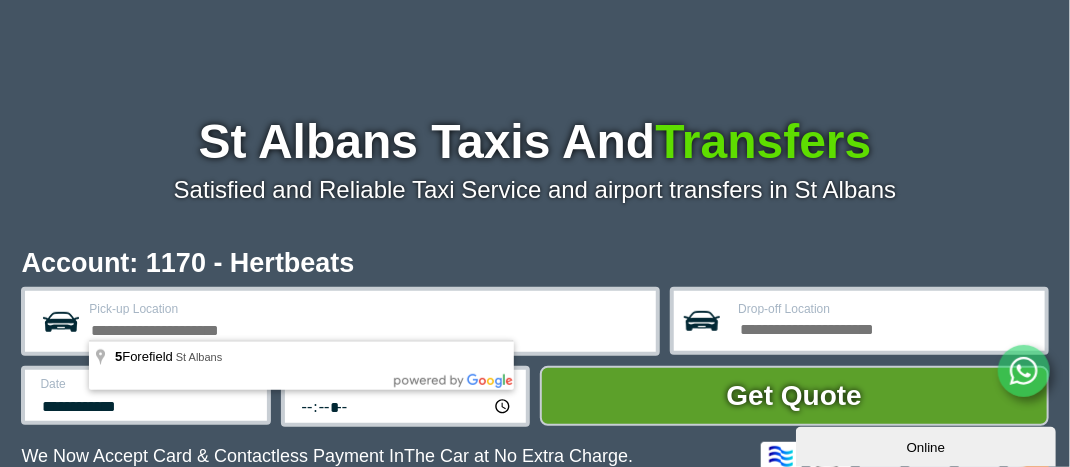 click on "Drop-off Location" at bounding box center [885, 327] 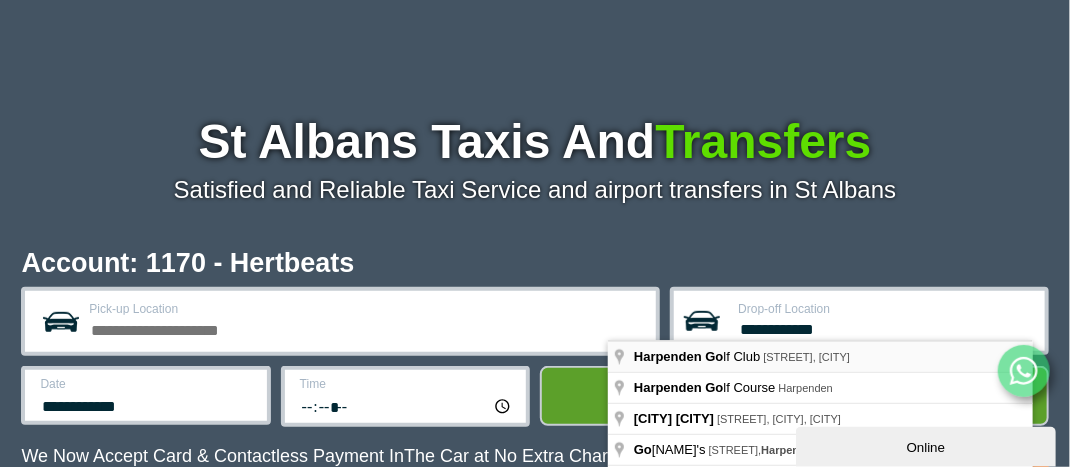 type on "**********" 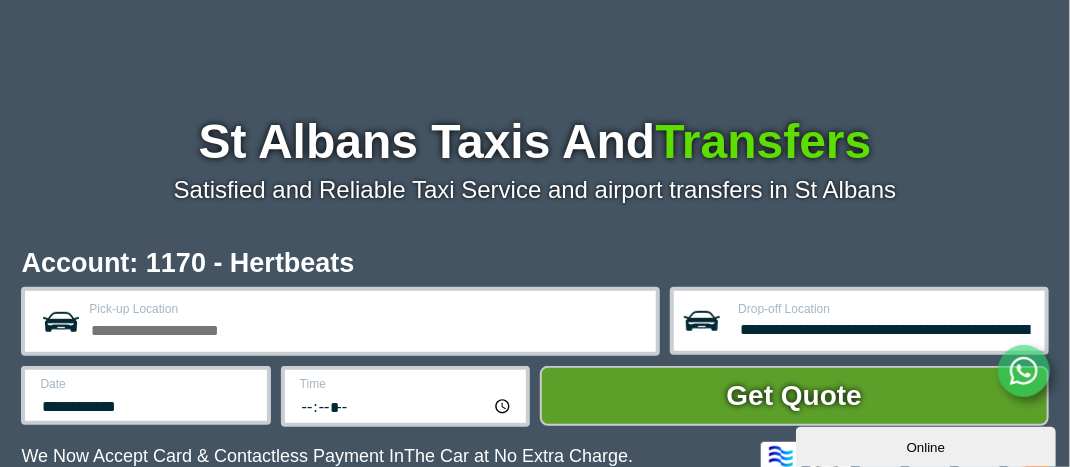 scroll, scrollTop: 394, scrollLeft: 0, axis: vertical 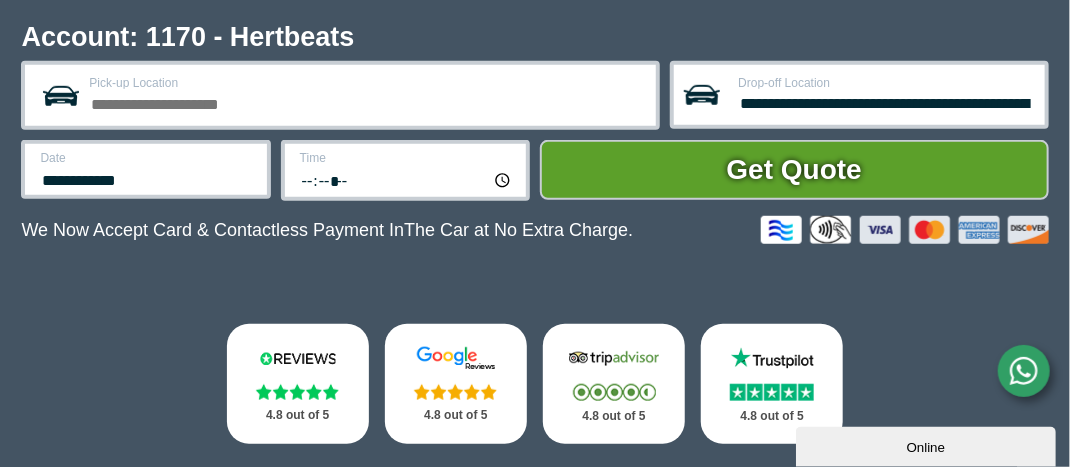 click on "**********" at bounding box center (145, 169) 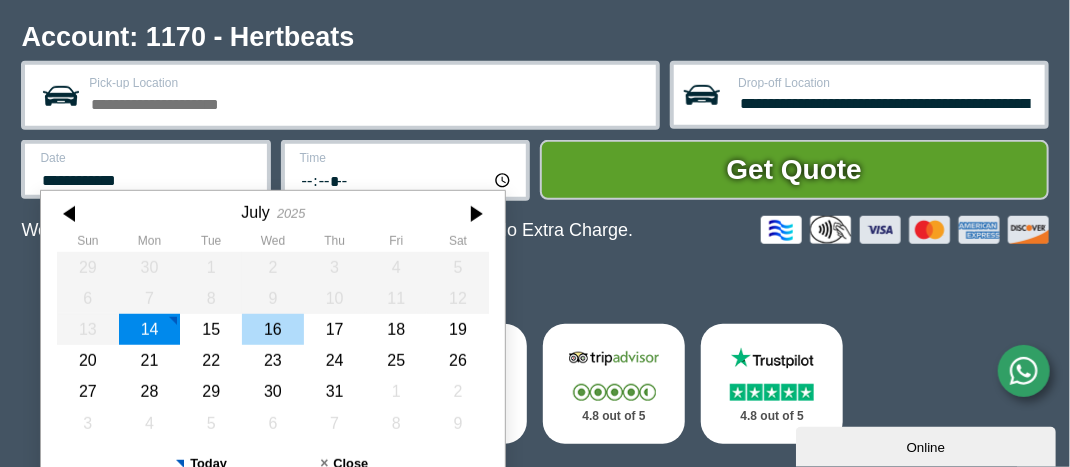 click on "16" at bounding box center (274, 329) 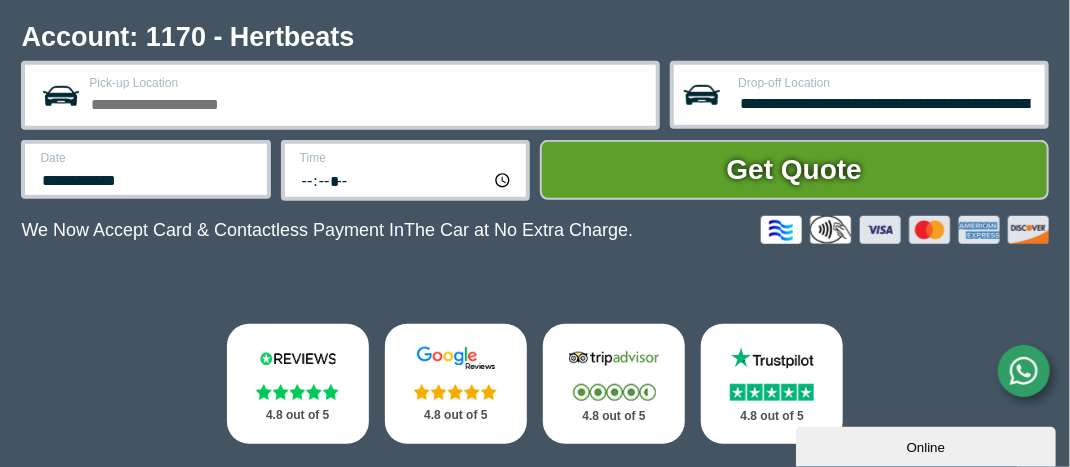 click on "*****" at bounding box center (407, 179) 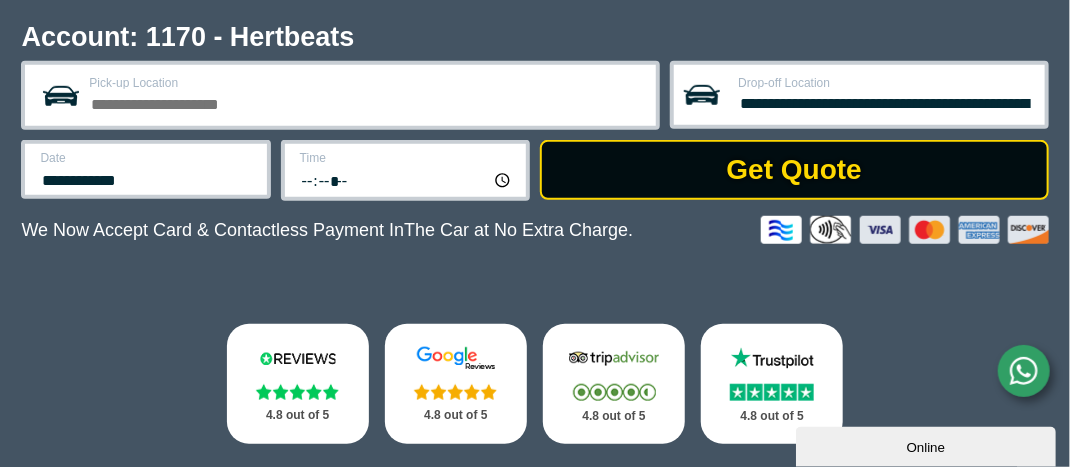 click on "Get Quote" at bounding box center (794, 170) 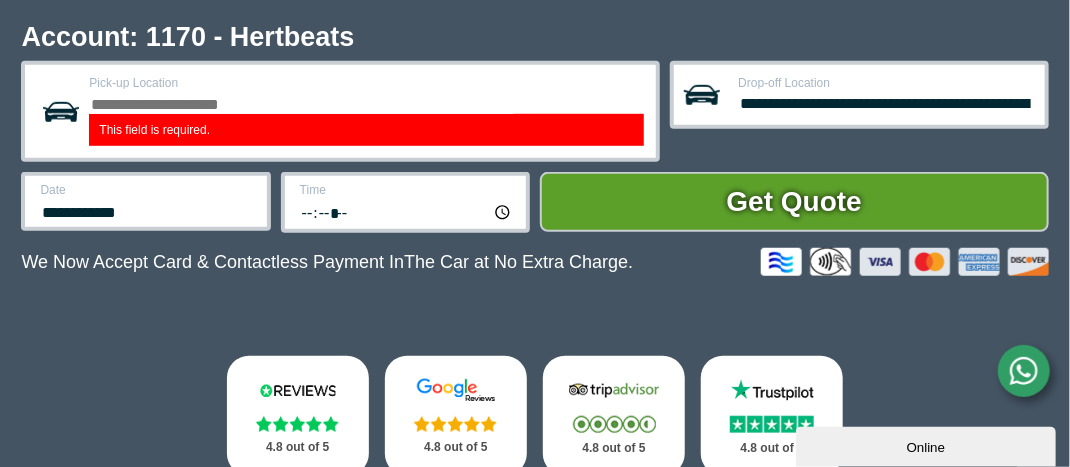 click on "**********" at bounding box center [534, 184] 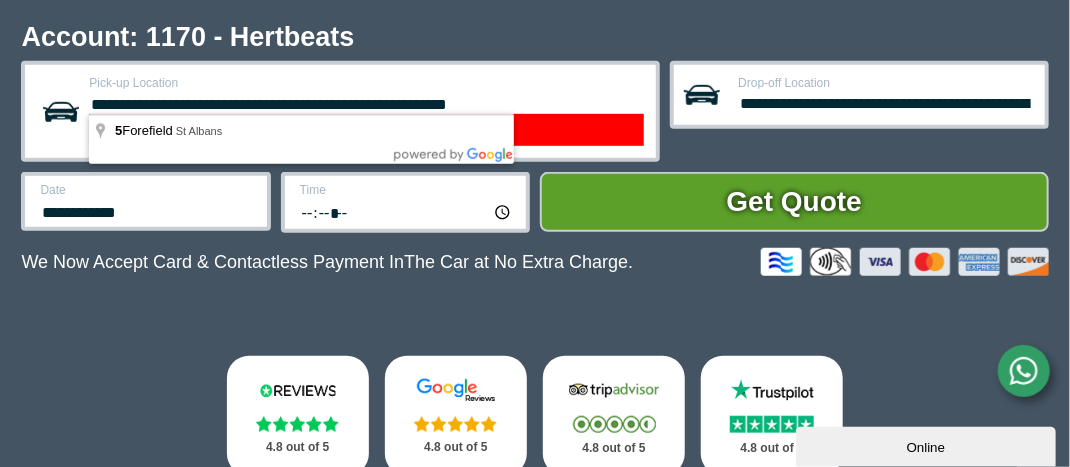 scroll, scrollTop: 0, scrollLeft: 10, axis: horizontal 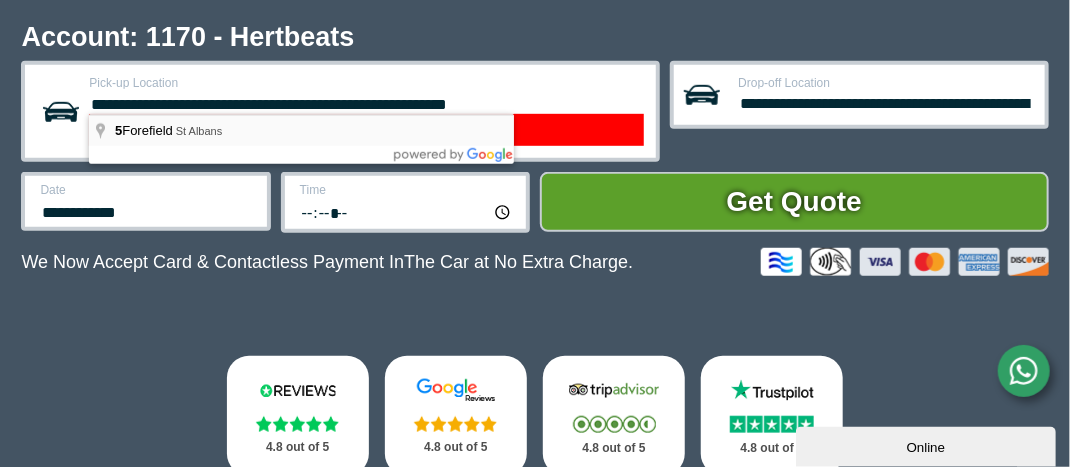 type on "**********" 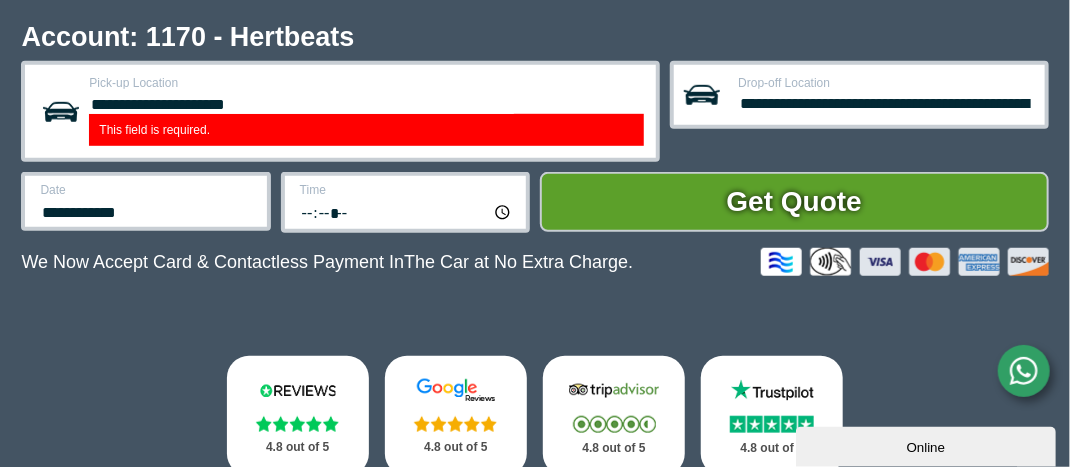 scroll, scrollTop: 0, scrollLeft: 0, axis: both 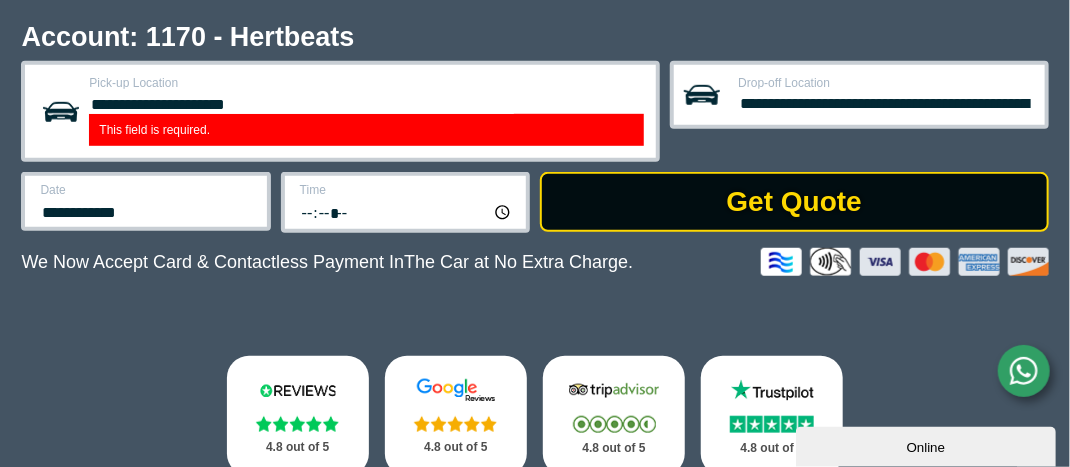 click on "Get Quote" at bounding box center (794, 202) 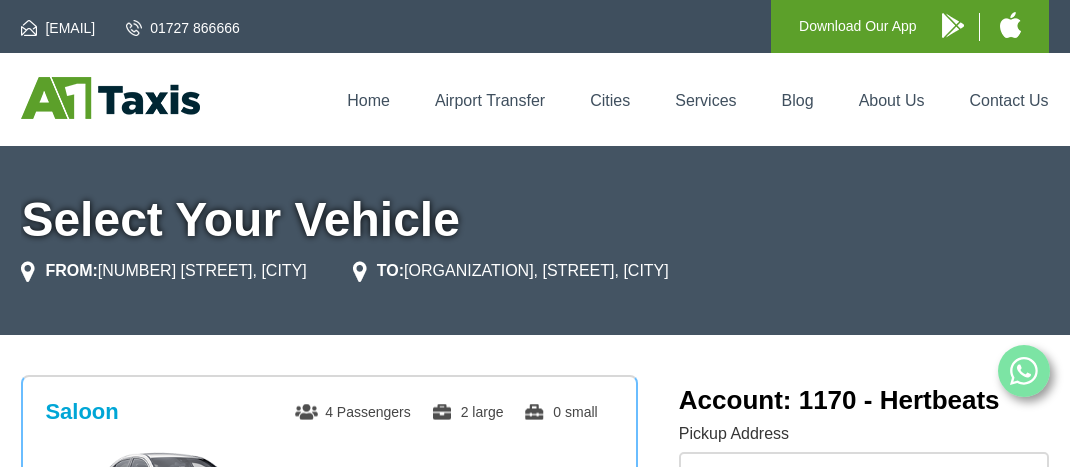 scroll, scrollTop: 0, scrollLeft: 0, axis: both 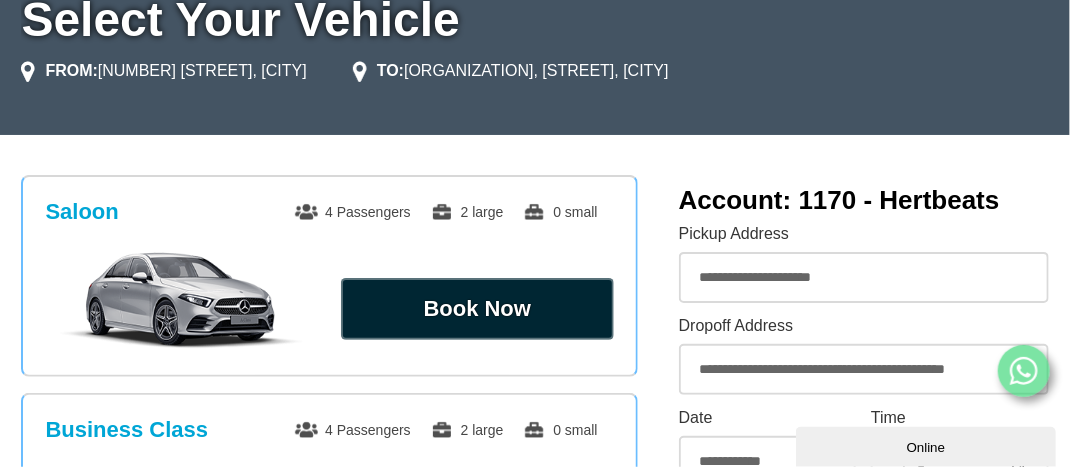 click on "Book Now" at bounding box center (477, 309) 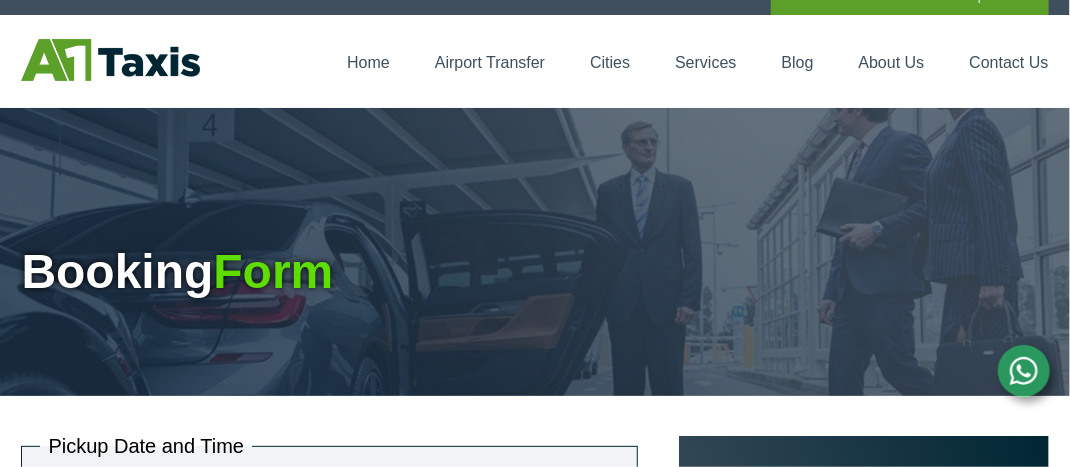 scroll, scrollTop: 400, scrollLeft: 0, axis: vertical 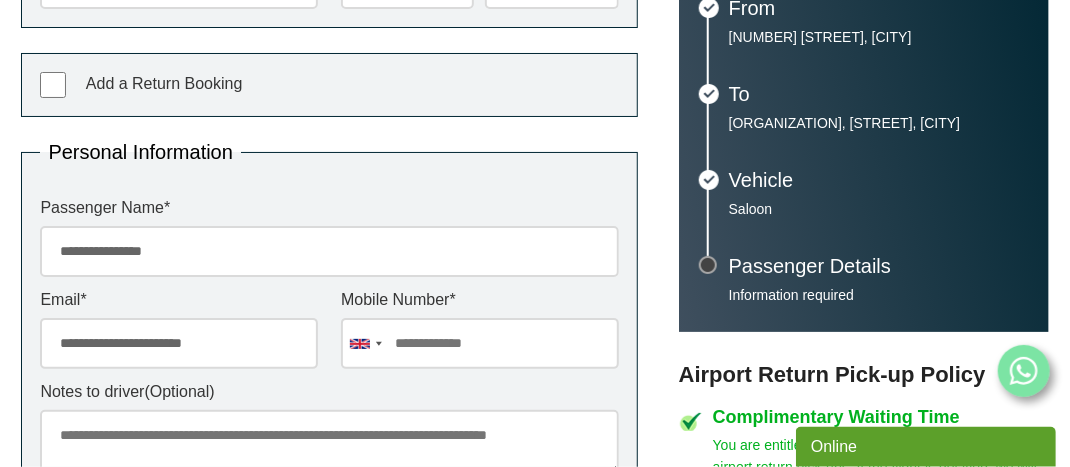 click on "Email Facebook Twitter Menu Menu
HOME
Airport Transfer
Cities
Services
Blog
About
Contact
Airport Transfer
Luton Airport
Gatwick Airport
London City Airport
Heathrow Airport
Stansted Airport
Cities
Colney Heath
Park Street Lane
Bricket Wood
Harpenden
Harpenden Rural
London Colney
Redbourn
Sandridge
St Michael
St Stephen
Dunstable
Luton
Houghton Regis
Hitchin
Letchworth
Baldock
Stevenage
Welwyn Garden City" at bounding box center [535, 305] 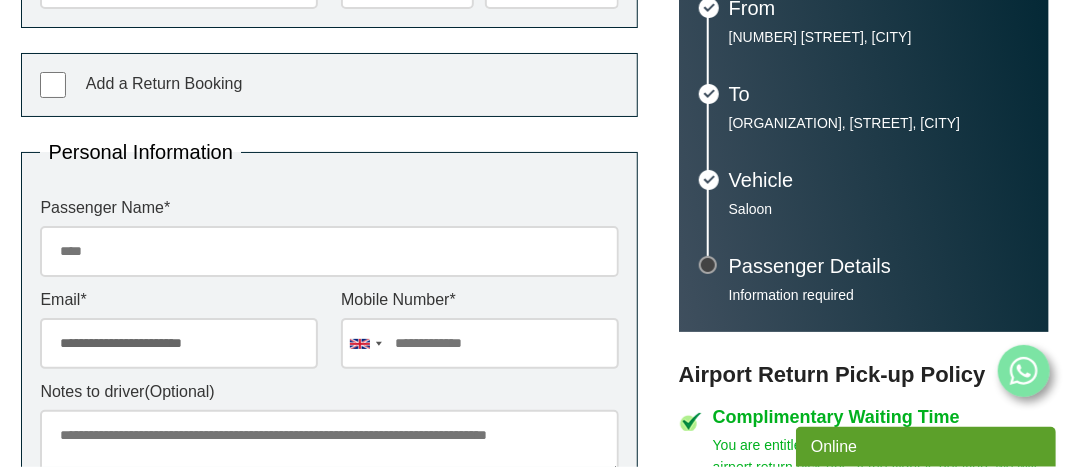 click on "Passenger Name  *" at bounding box center [329, 251] 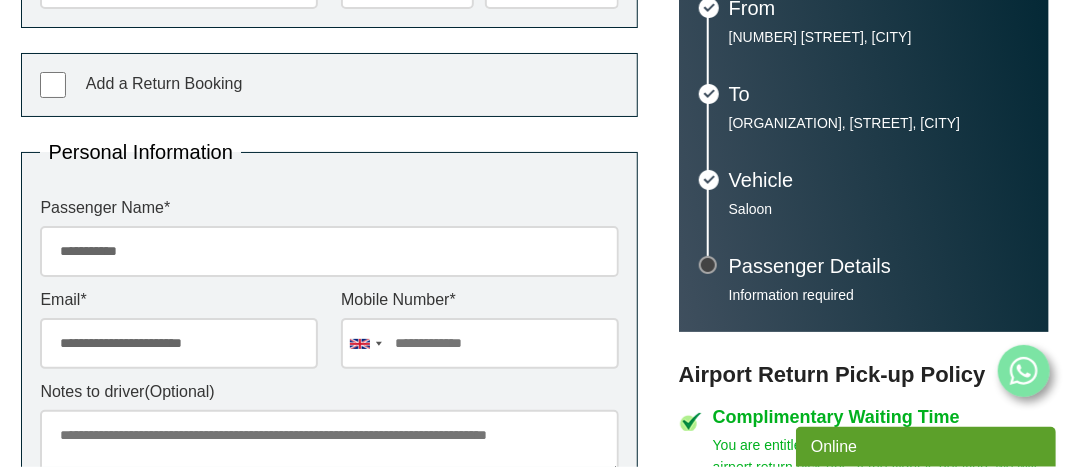 type on "**********" 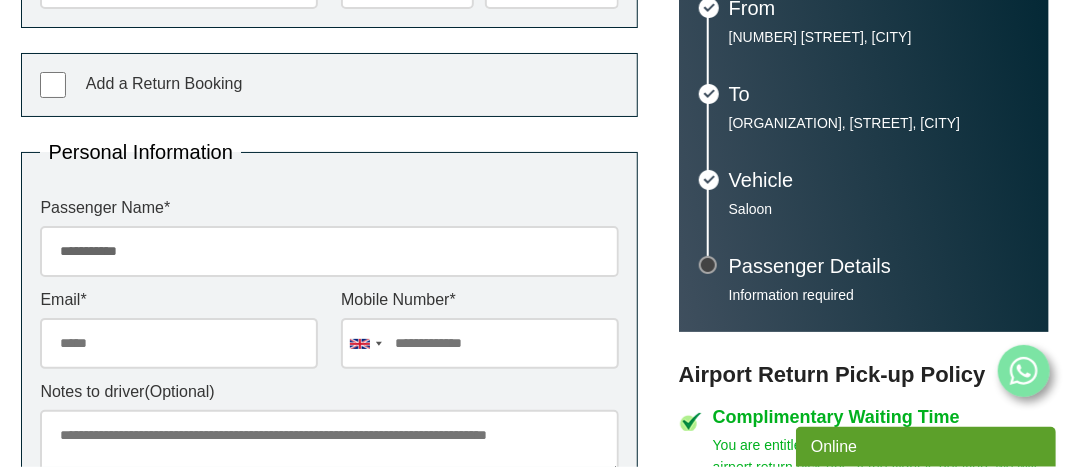 paste on "**********" 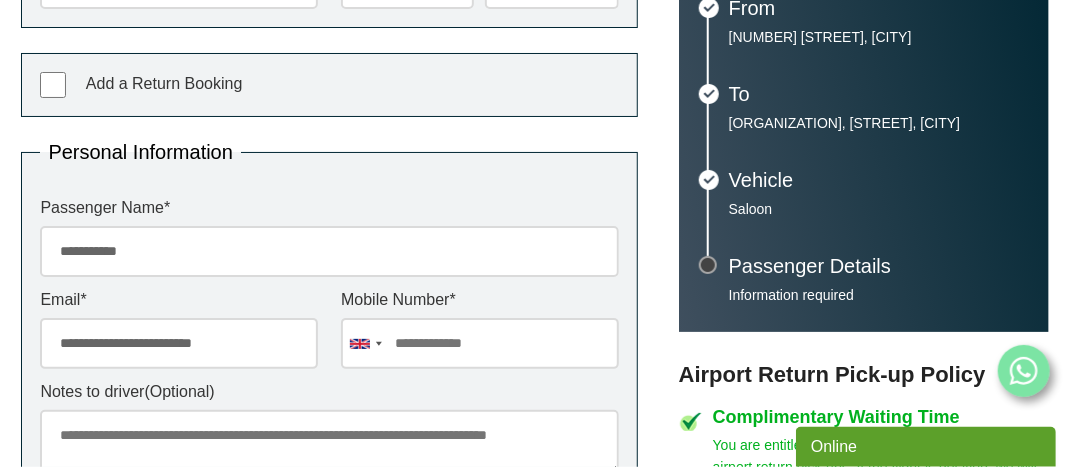 type on "**********" 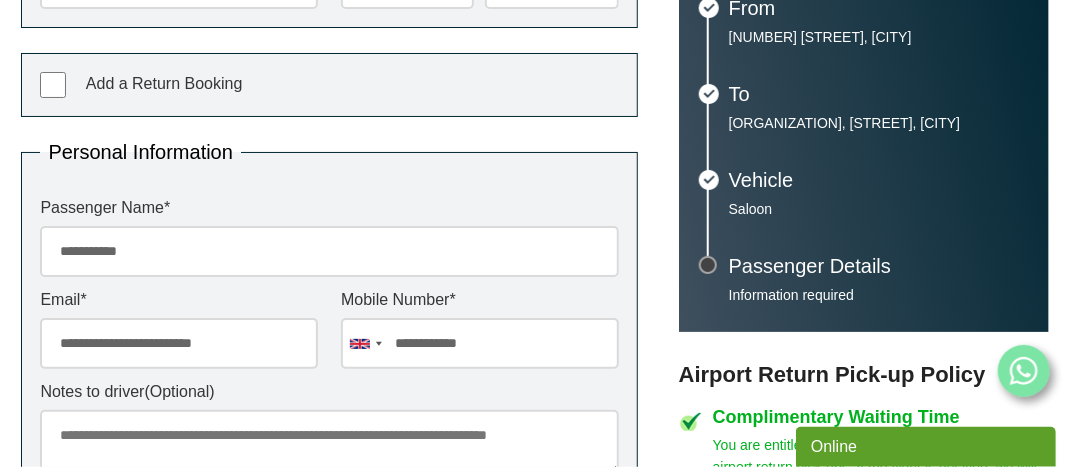 type on "**********" 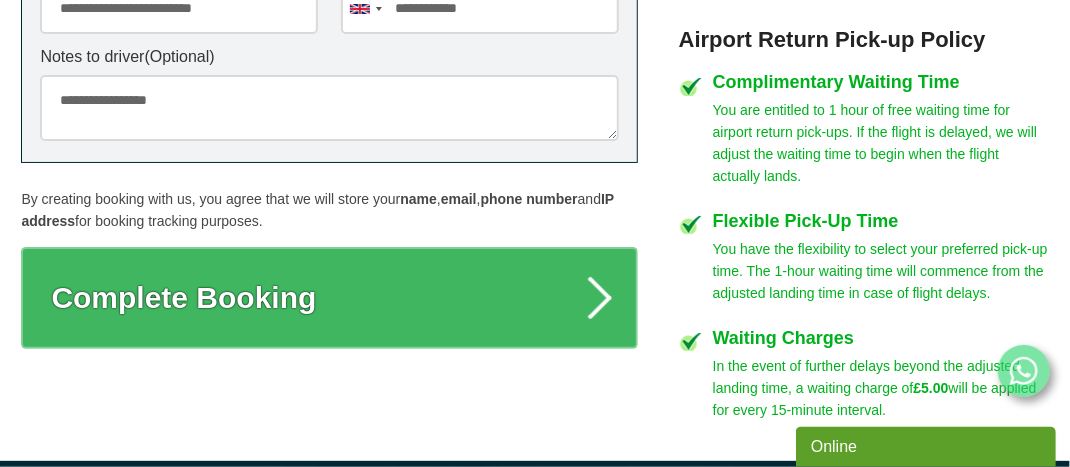 scroll, scrollTop: 900, scrollLeft: 0, axis: vertical 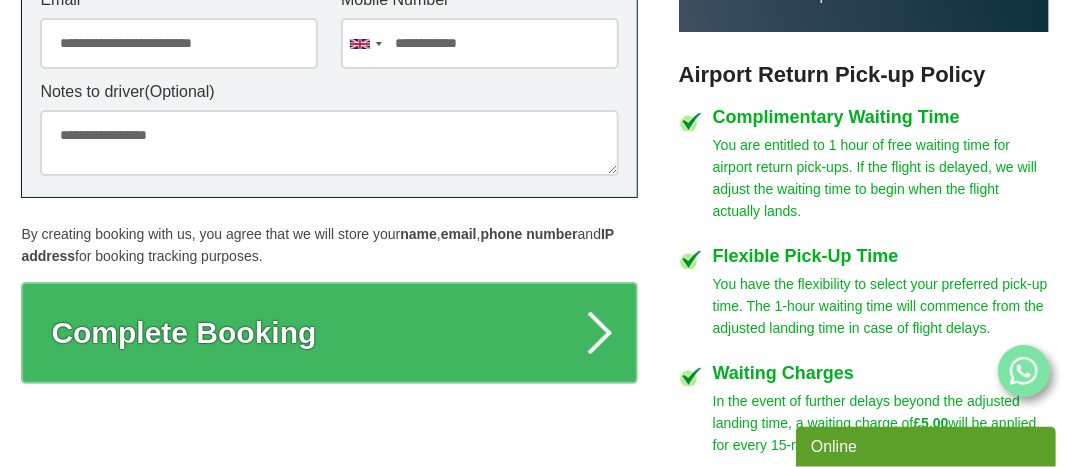 type on "**********" 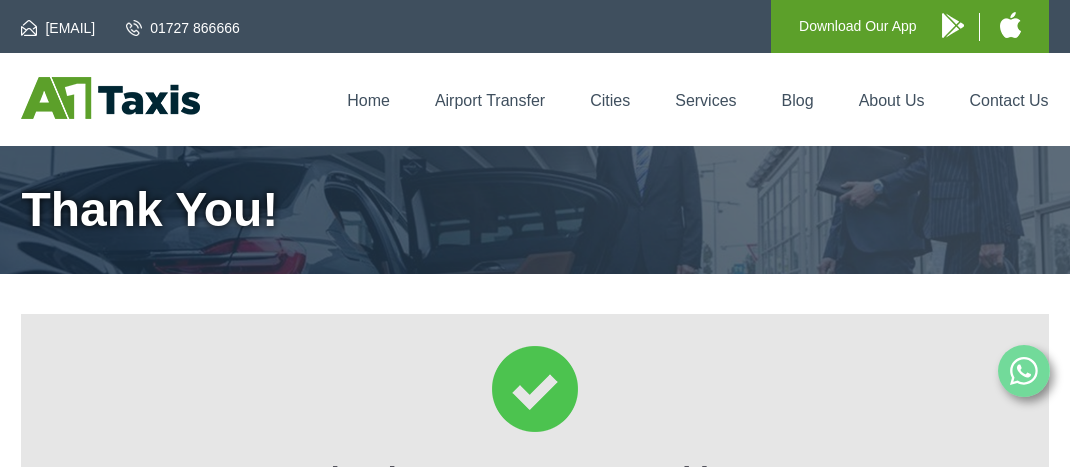 scroll, scrollTop: 0, scrollLeft: 0, axis: both 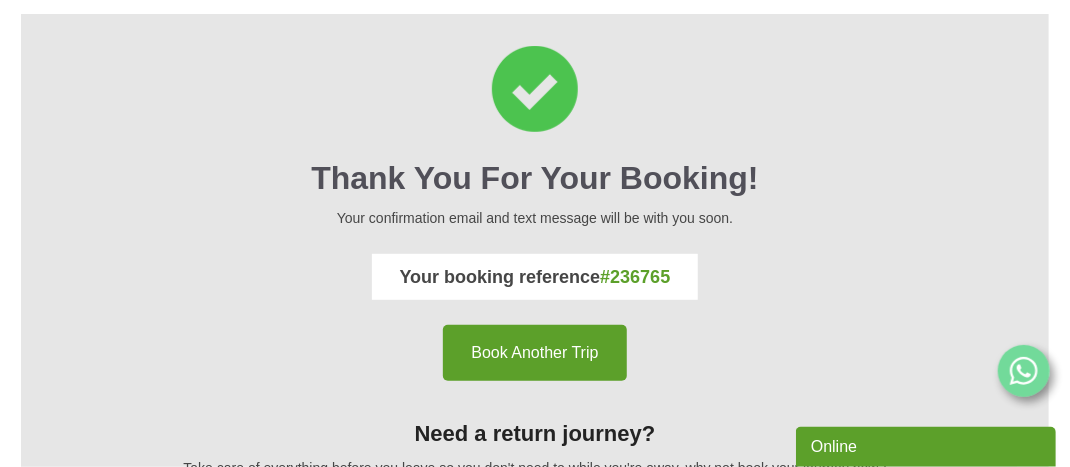 click on "Book Another Trip" at bounding box center [534, 353] 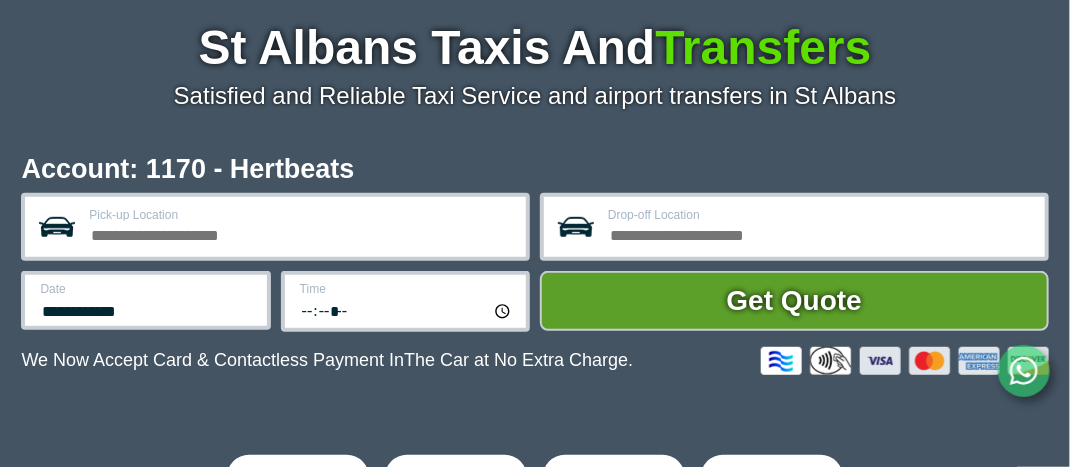 scroll, scrollTop: 262, scrollLeft: 0, axis: vertical 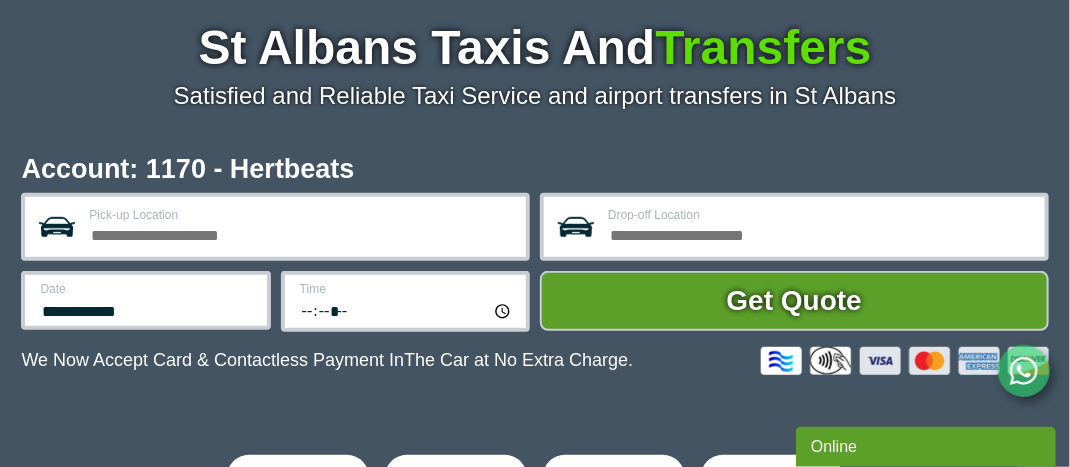 click on "Pick-up Location" at bounding box center [301, 233] 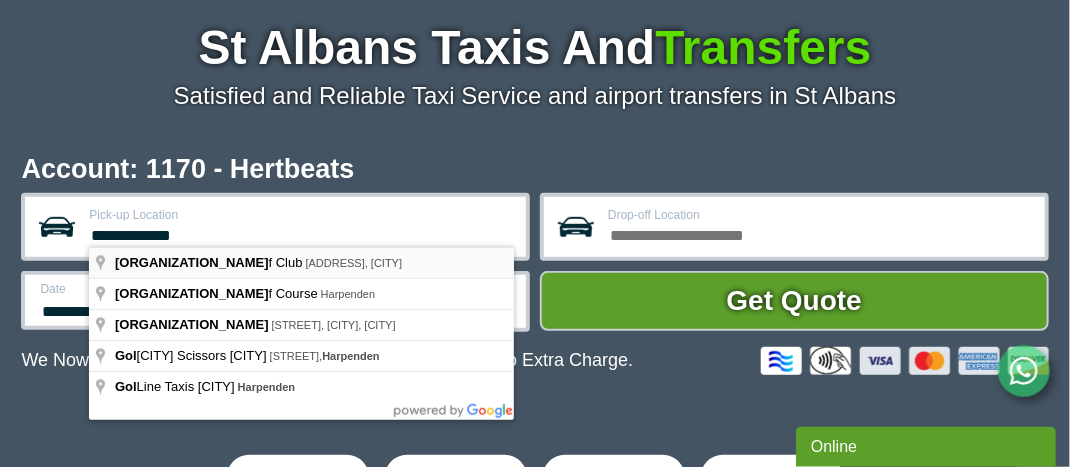 type on "**********" 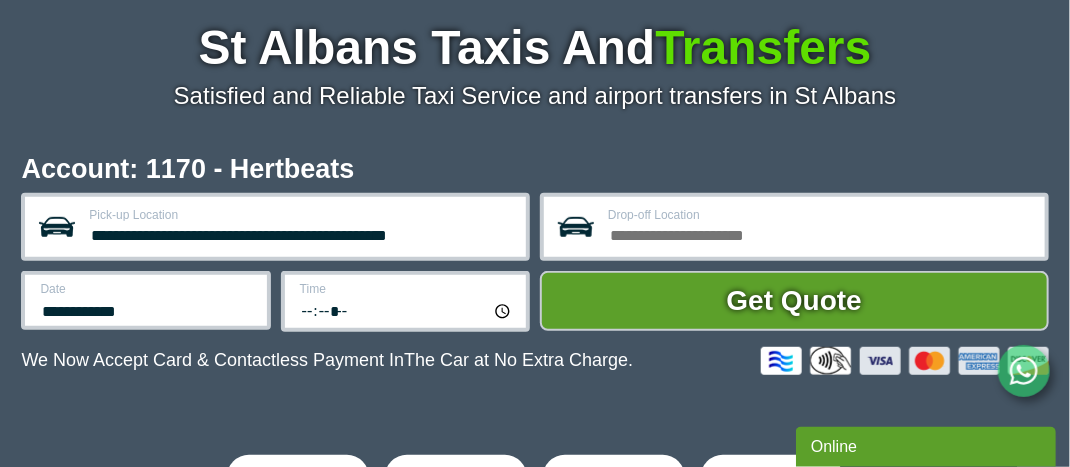 click on "Drop-off Location" at bounding box center [820, 233] 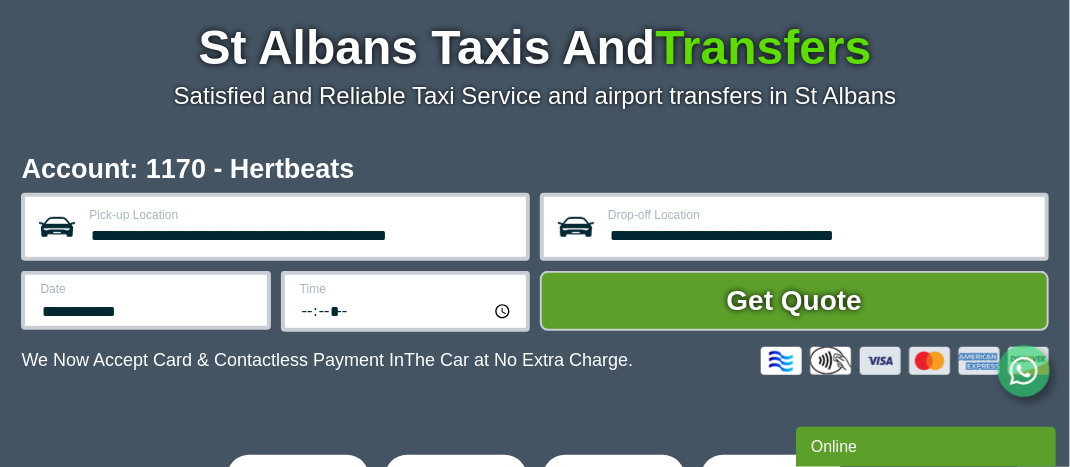 click on "**********" at bounding box center (820, 233) 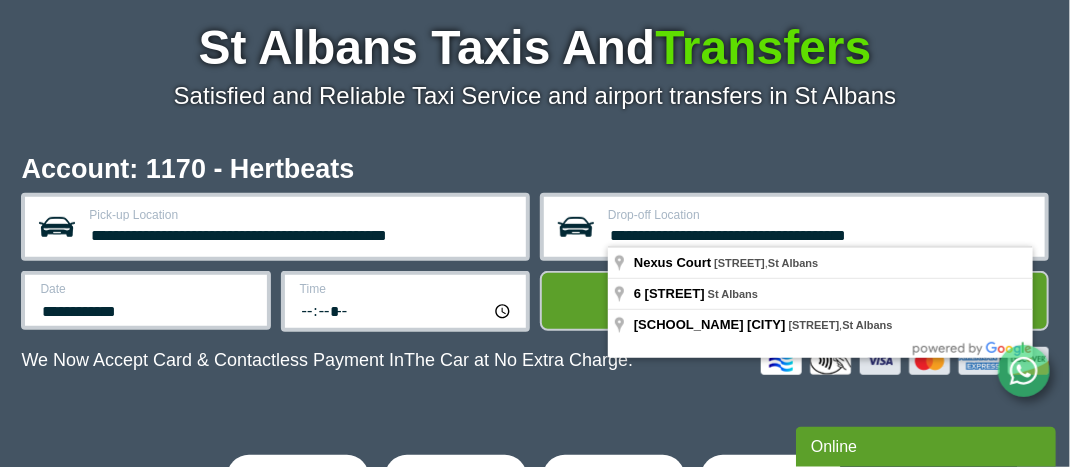 type on "**********" 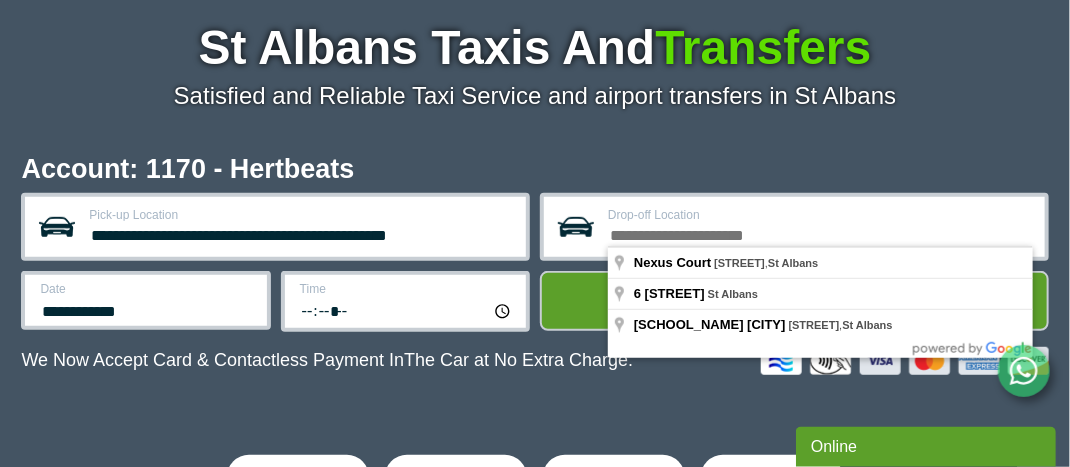 click on "**********" at bounding box center (534, 299) 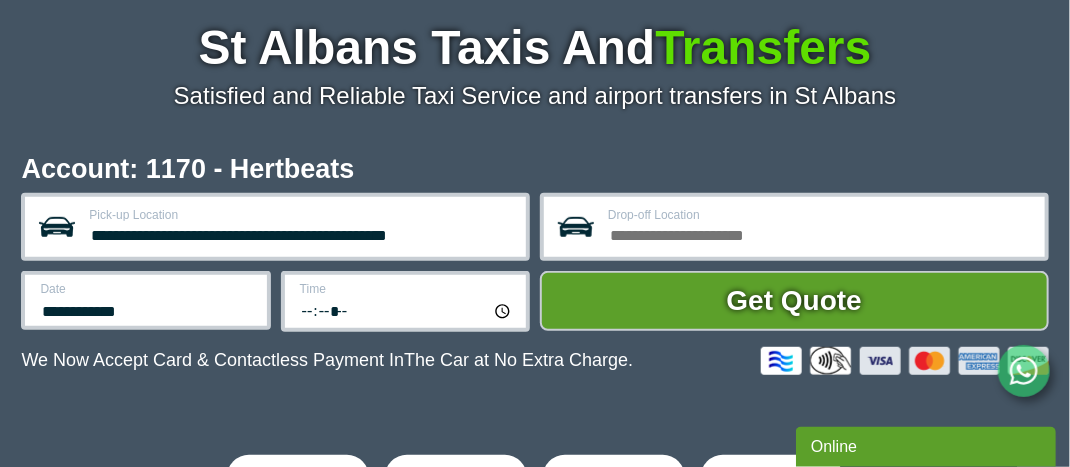 click on "Drop-off Location" at bounding box center [820, 233] 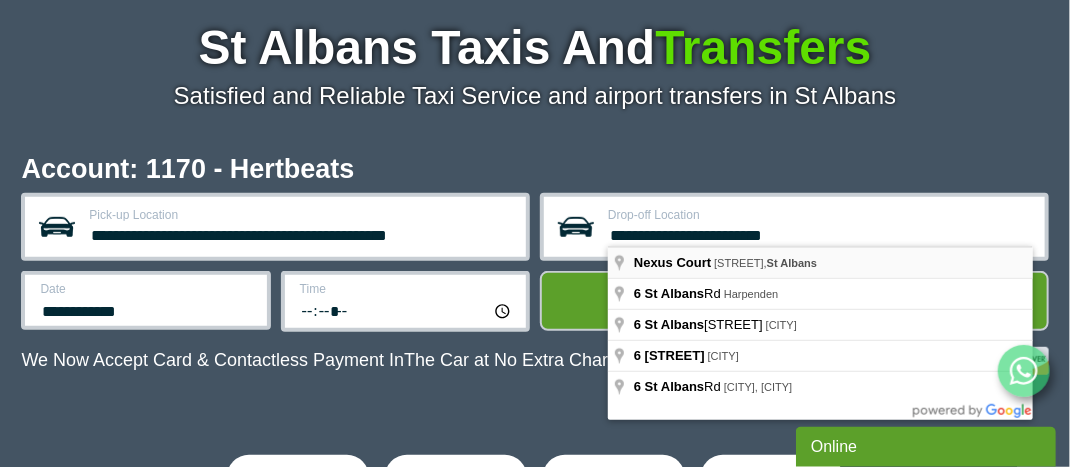 type on "**********" 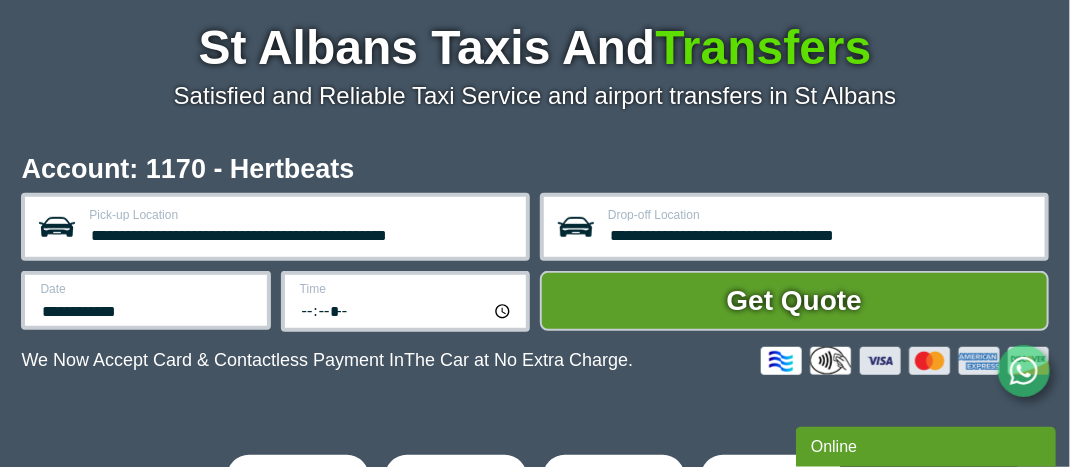 scroll, scrollTop: 394, scrollLeft: 0, axis: vertical 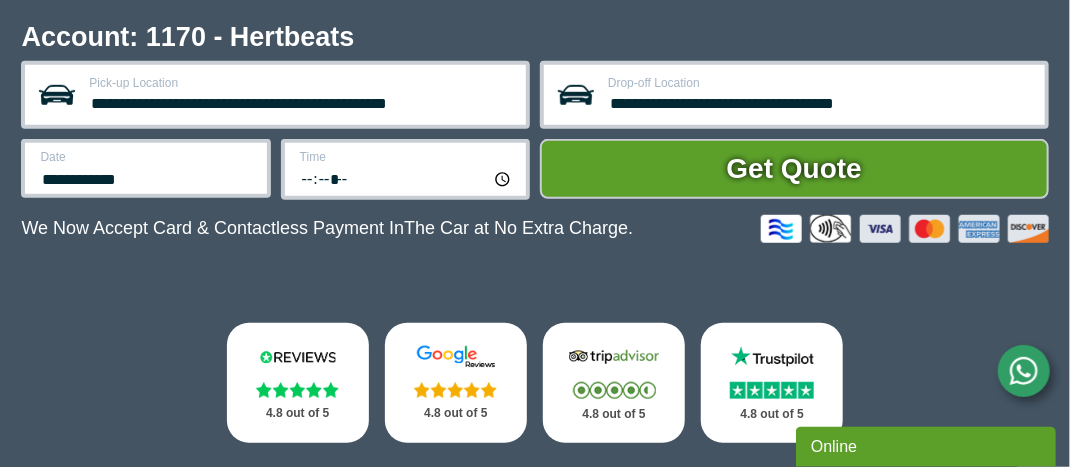 click on "**********" at bounding box center [145, 168] 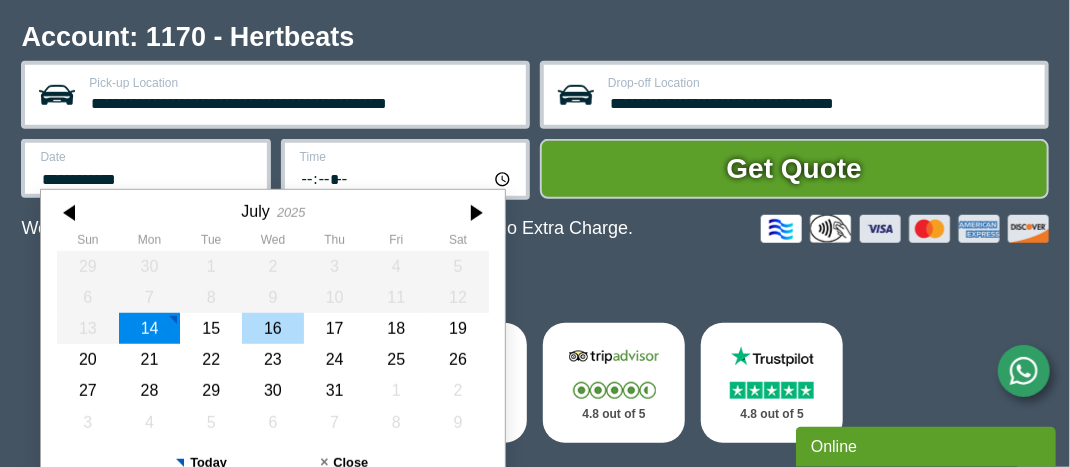 click on "16" at bounding box center [274, 328] 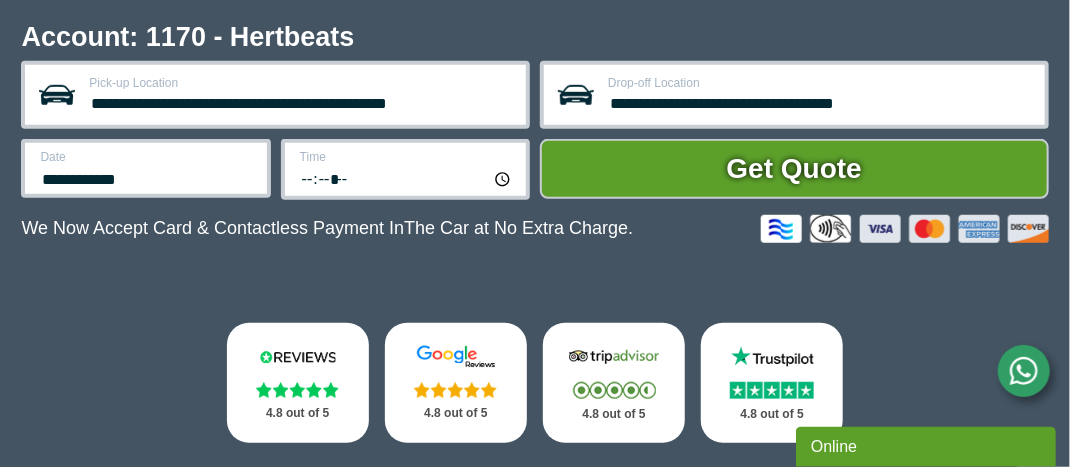 click on "*****" at bounding box center (407, 178) 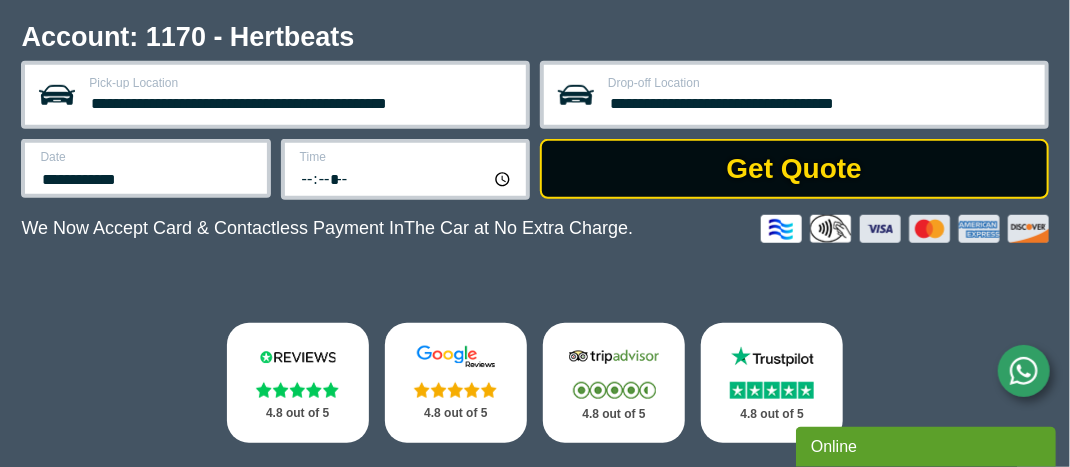 click on "Get Quote" at bounding box center [794, 169] 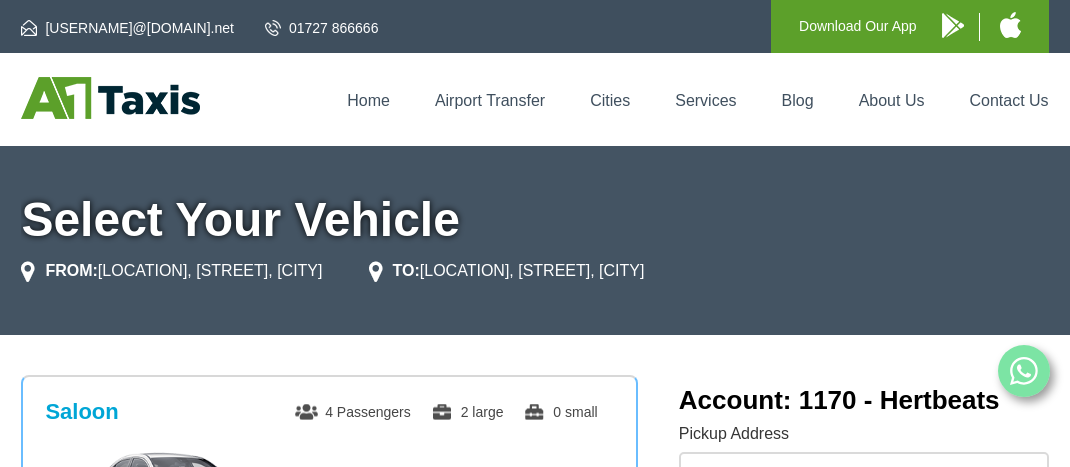 scroll, scrollTop: 0, scrollLeft: 0, axis: both 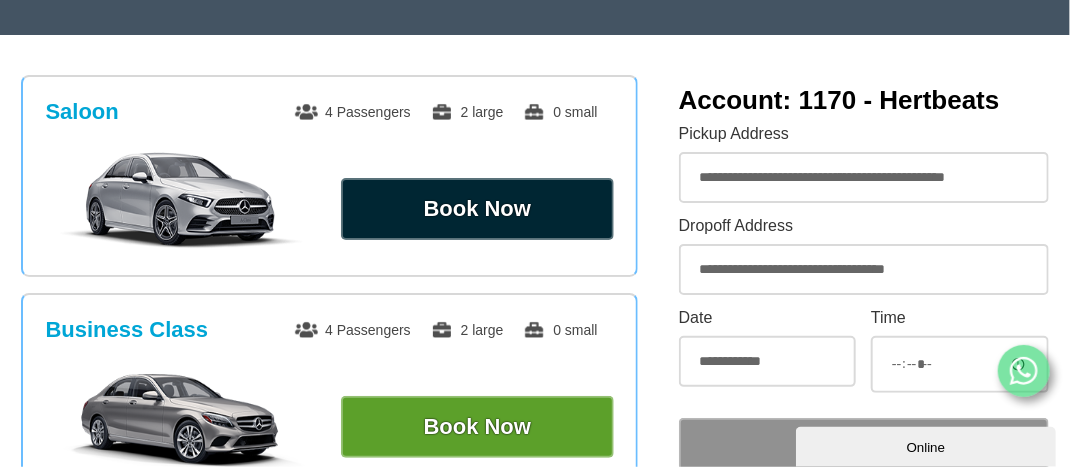 click on "Book Now" at bounding box center (477, 209) 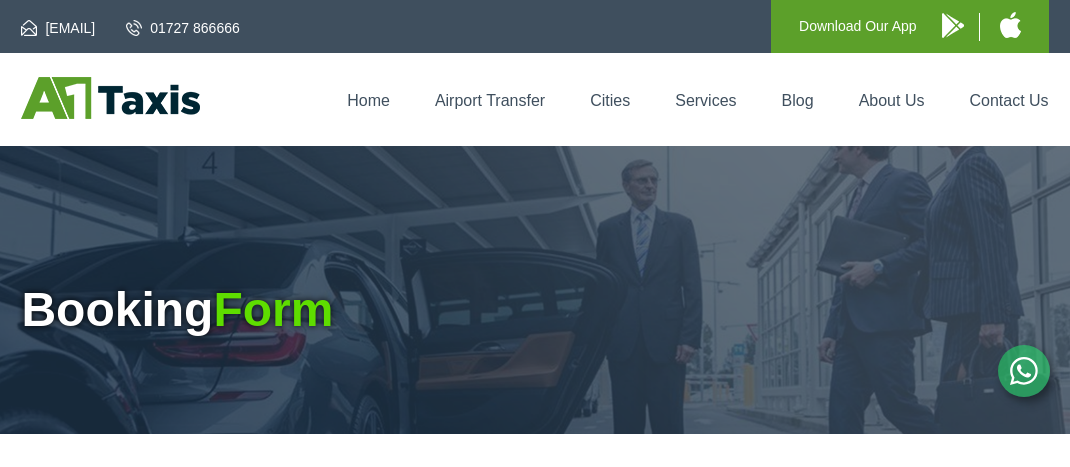 scroll, scrollTop: 0, scrollLeft: 0, axis: both 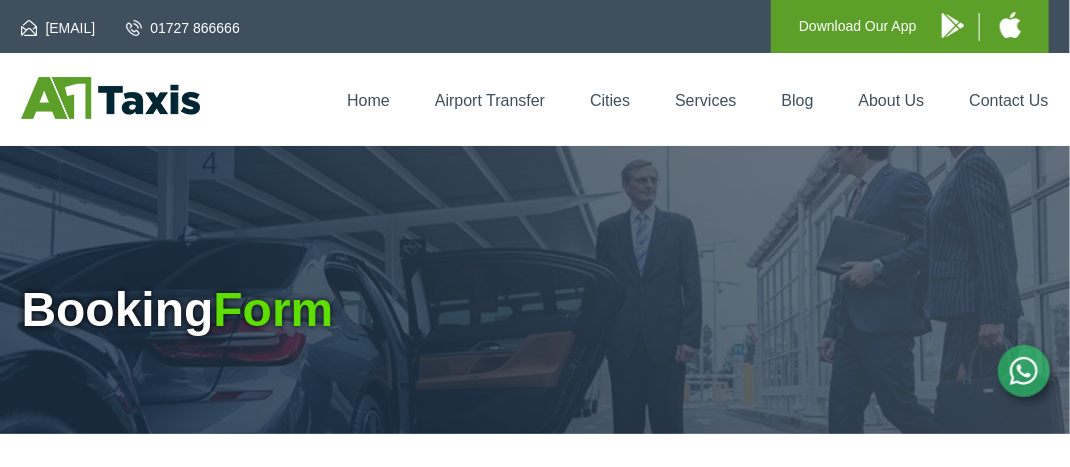 type on "**********" 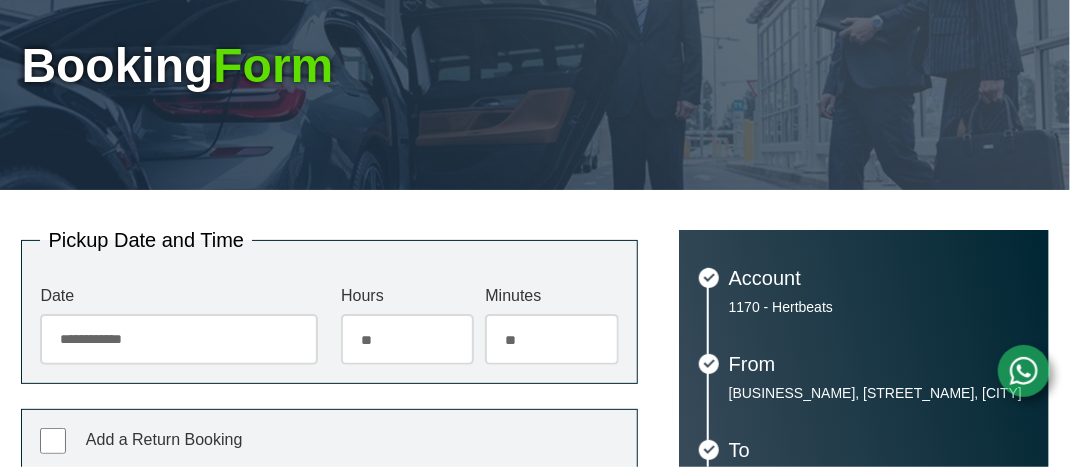 scroll, scrollTop: 300, scrollLeft: 0, axis: vertical 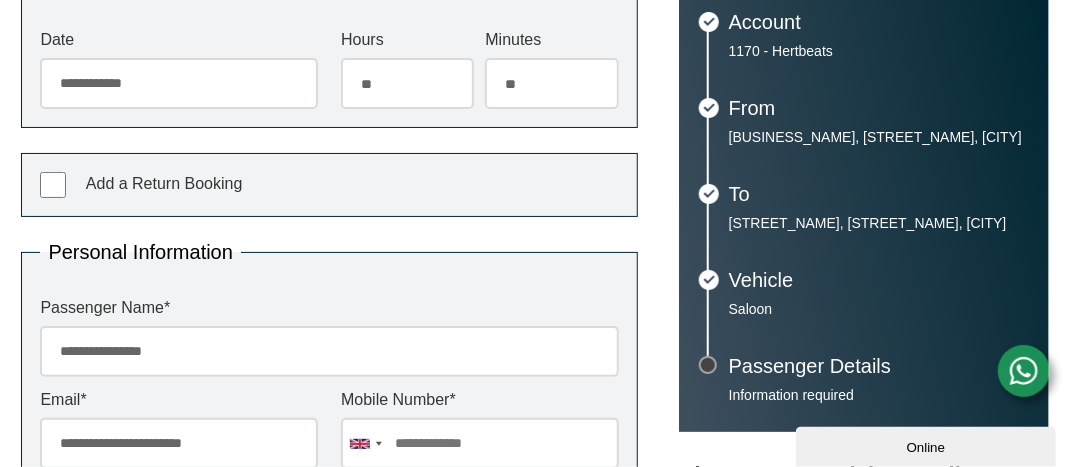 drag, startPoint x: 256, startPoint y: 355, endPoint x: 36, endPoint y: 352, distance: 220.02045 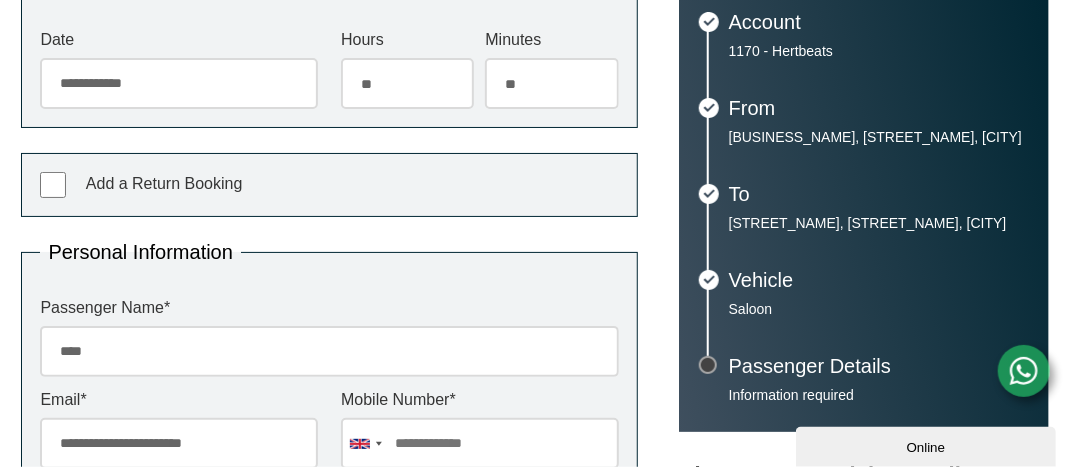 type on "****" 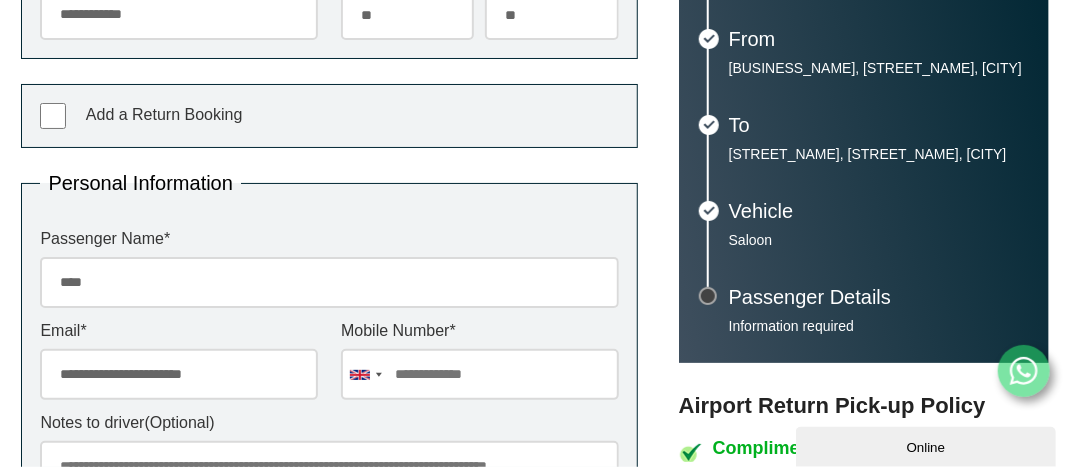 scroll, scrollTop: 600, scrollLeft: 0, axis: vertical 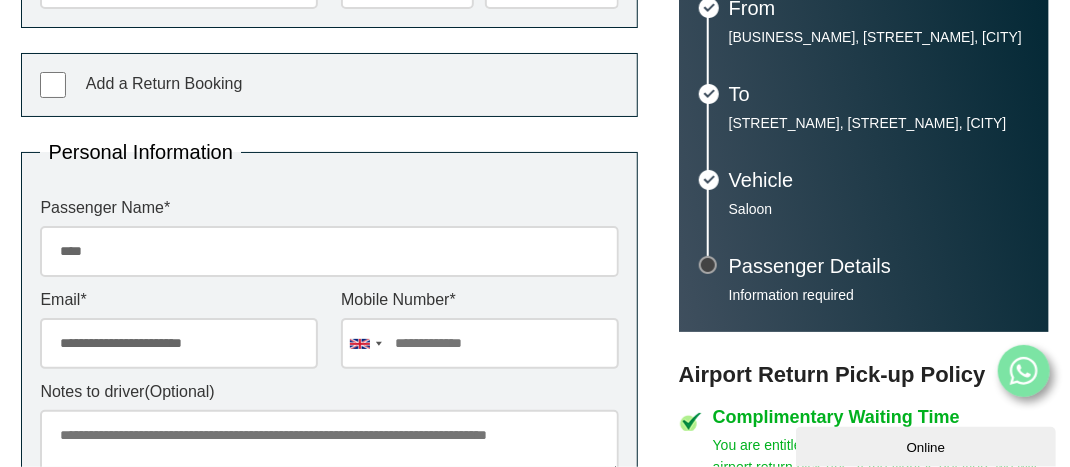 drag, startPoint x: 261, startPoint y: 352, endPoint x: 17, endPoint y: 347, distance: 244.05122 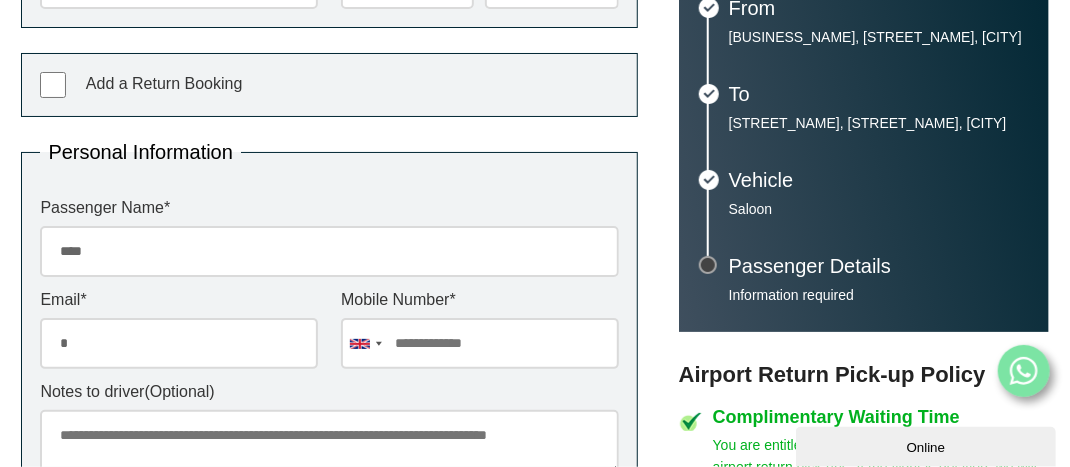 type on "**********" 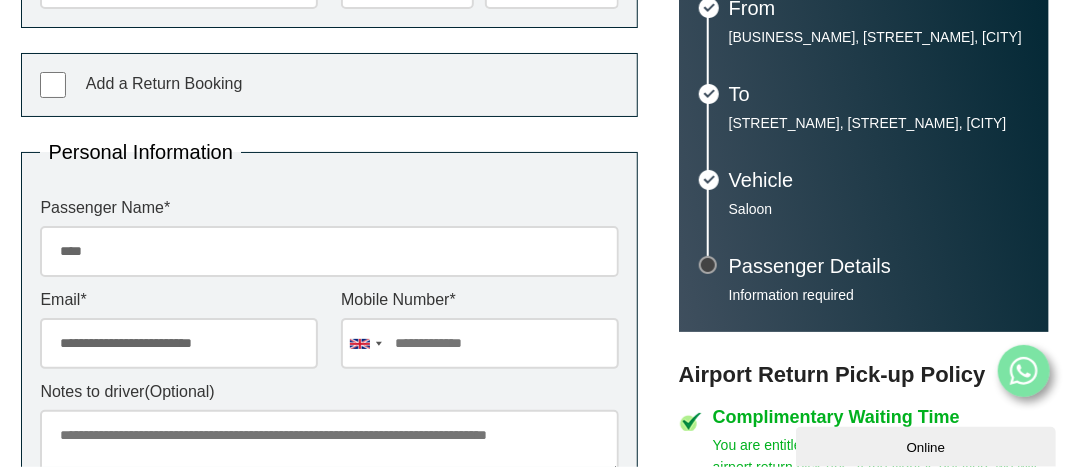 type on "**********" 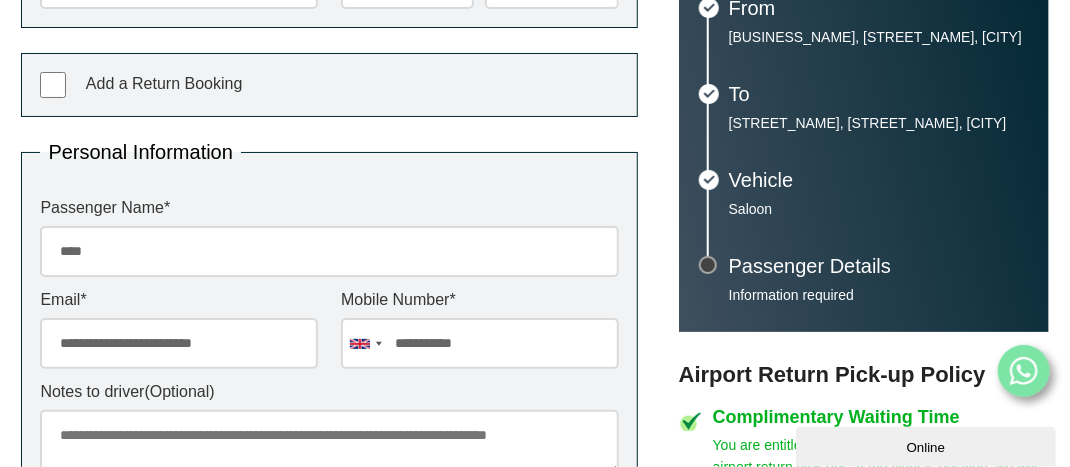 type on "**********" 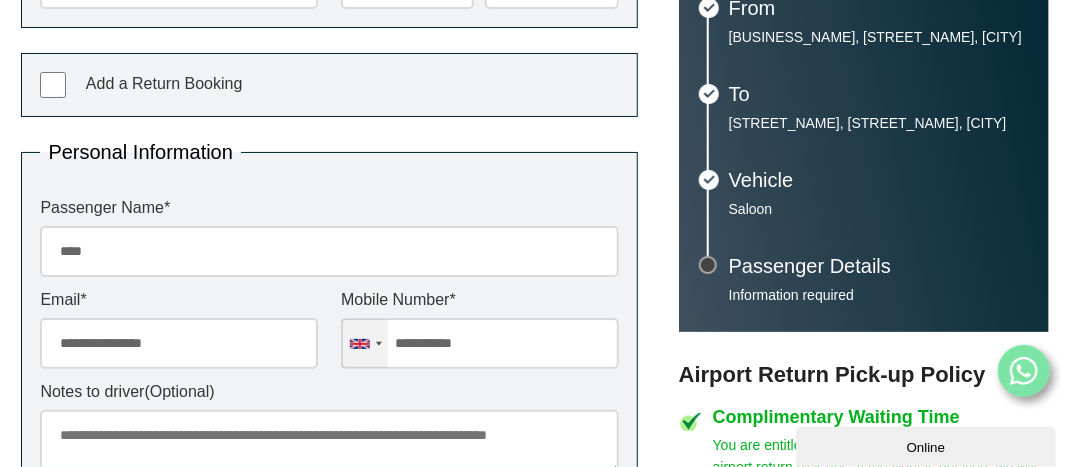 drag, startPoint x: 539, startPoint y: 341, endPoint x: 357, endPoint y: 341, distance: 182 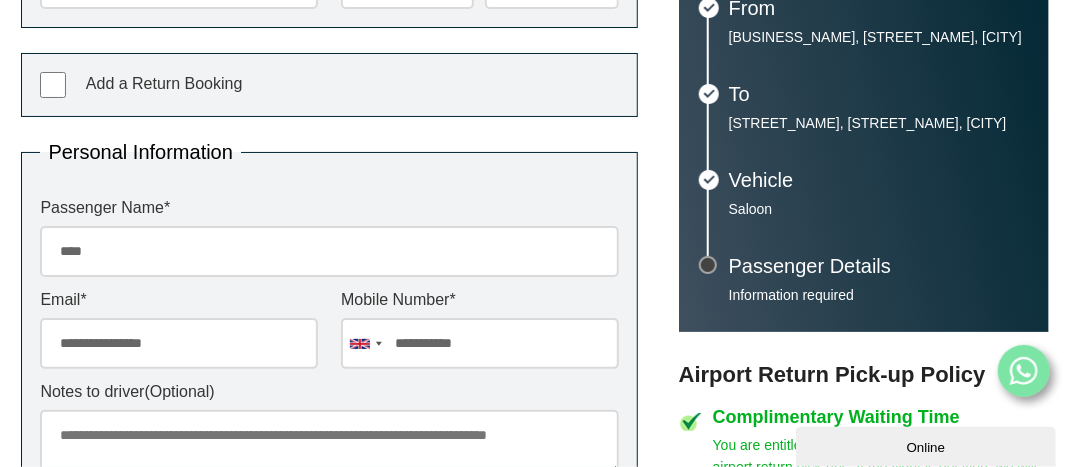 click on "**********" at bounding box center (480, 343) 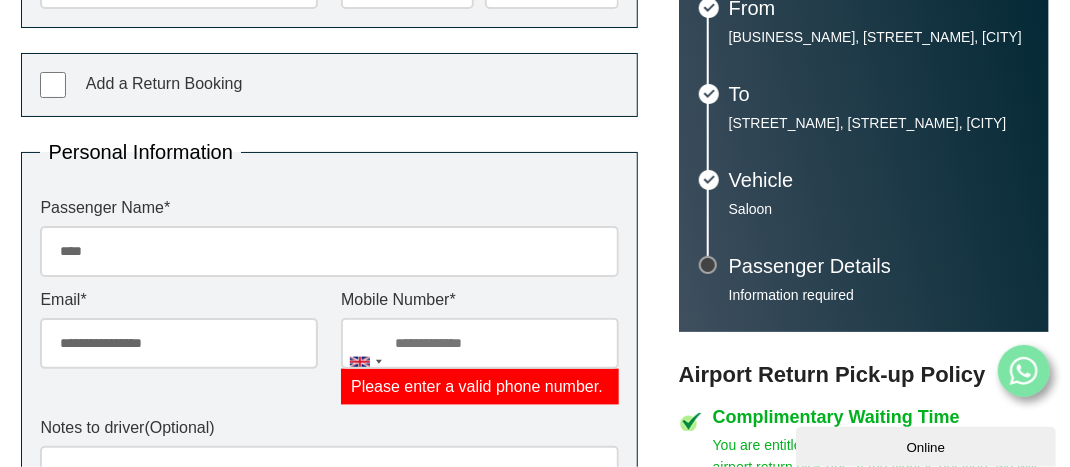 paste on "**********" 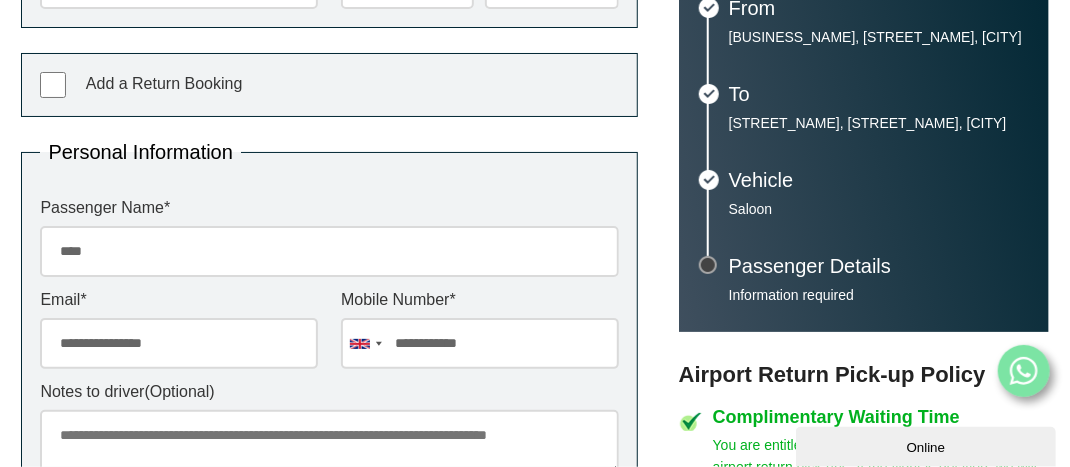 scroll, scrollTop: 700, scrollLeft: 0, axis: vertical 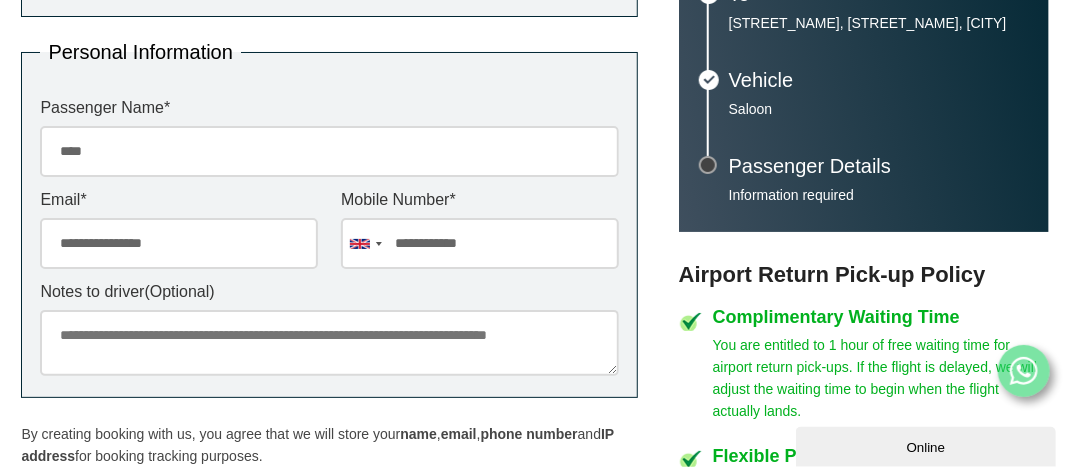 type on "**********" 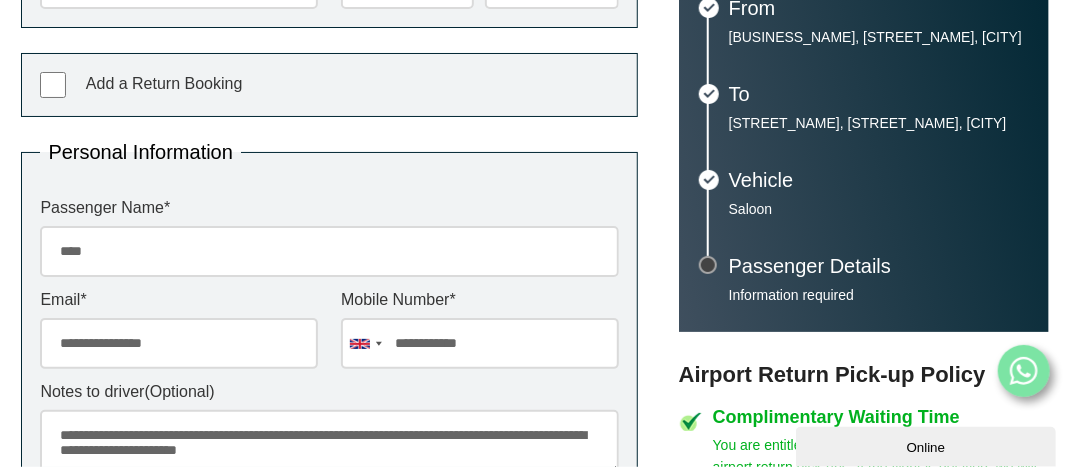 scroll, scrollTop: 700, scrollLeft: 0, axis: vertical 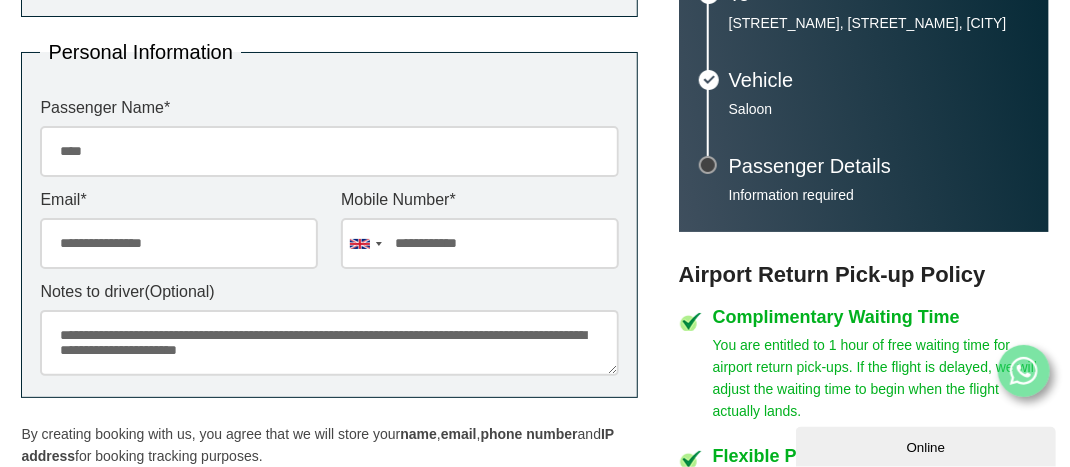 type on "**********" 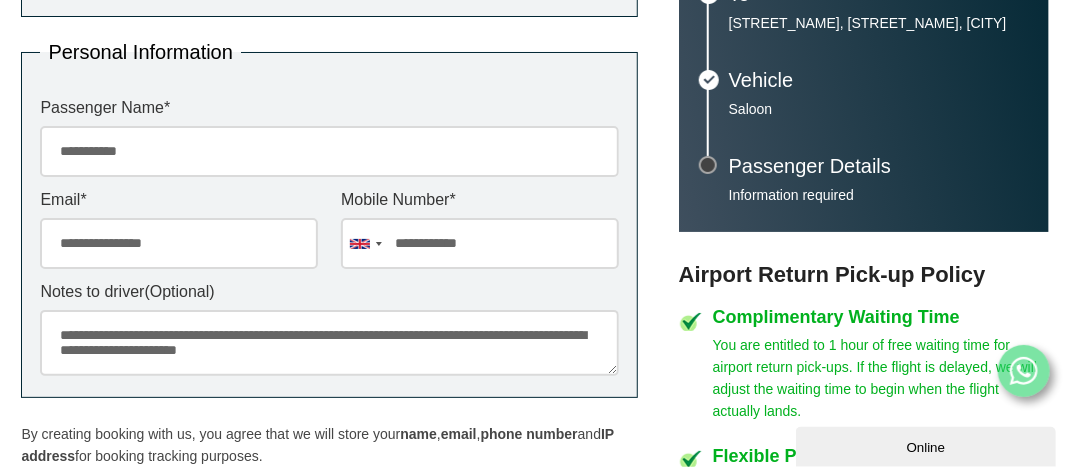 click on "**********" at bounding box center (179, 243) 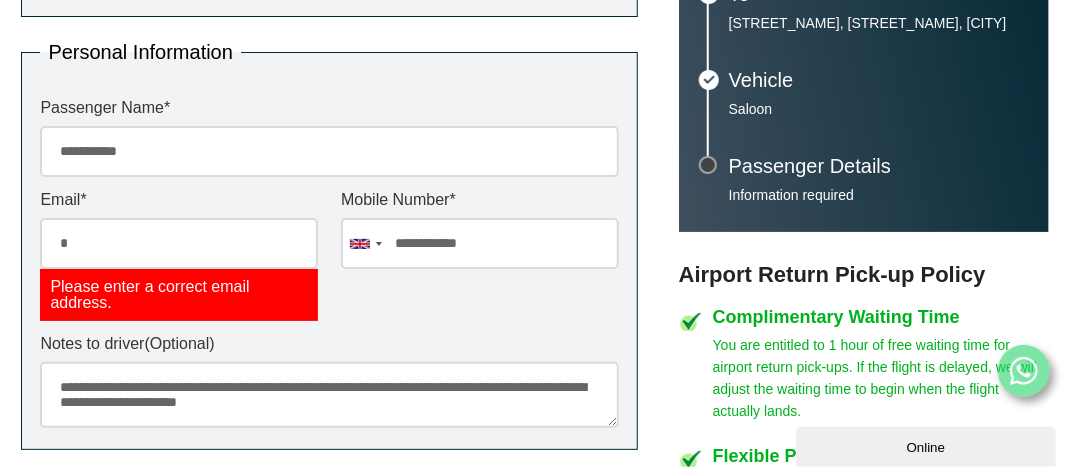 type on "**********" 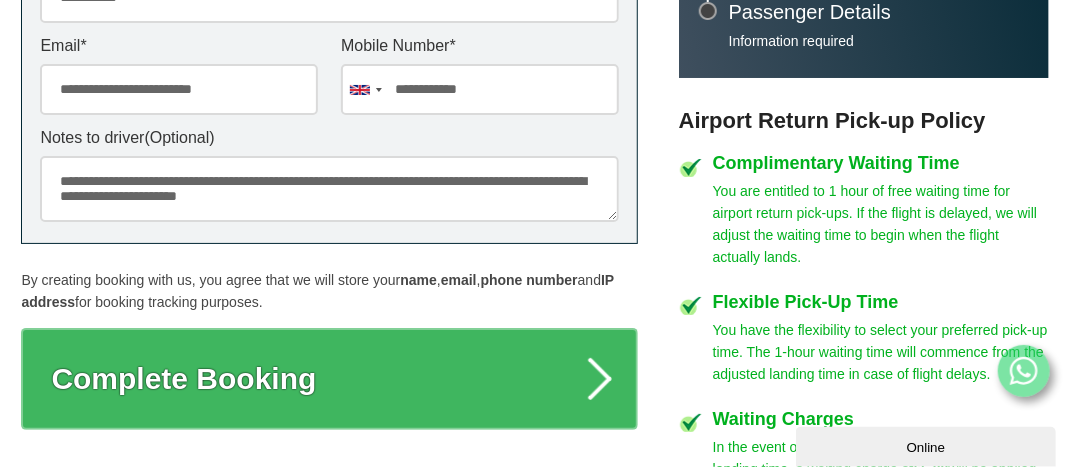scroll, scrollTop: 900, scrollLeft: 0, axis: vertical 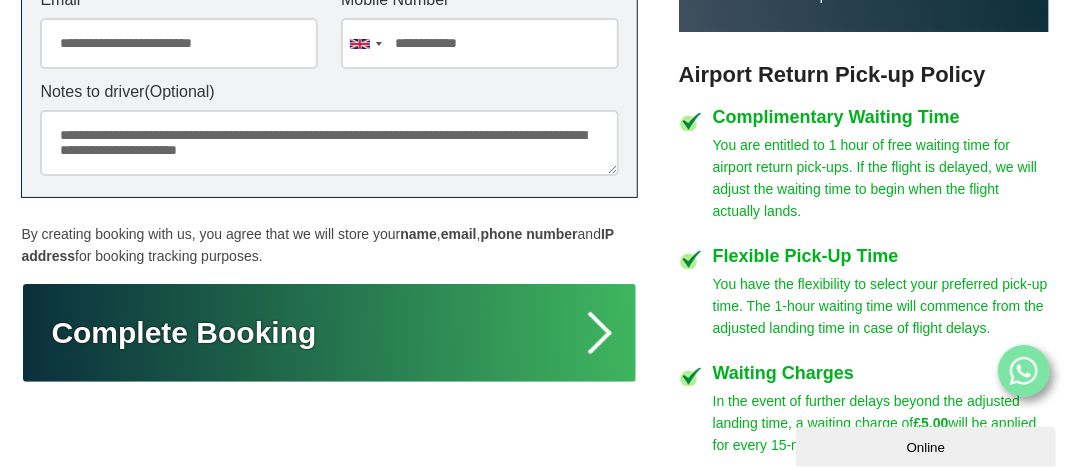 click on "Complete Booking" at bounding box center (329, 333) 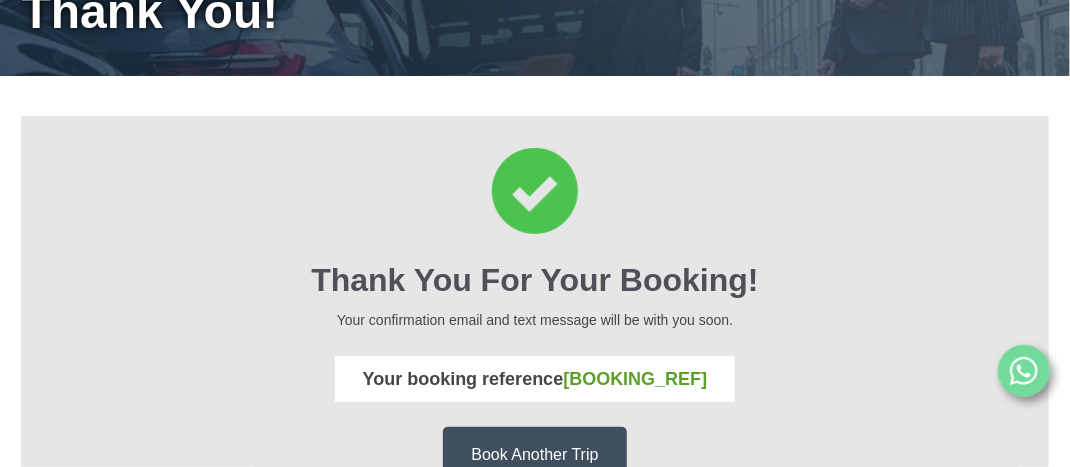 scroll, scrollTop: 200, scrollLeft: 0, axis: vertical 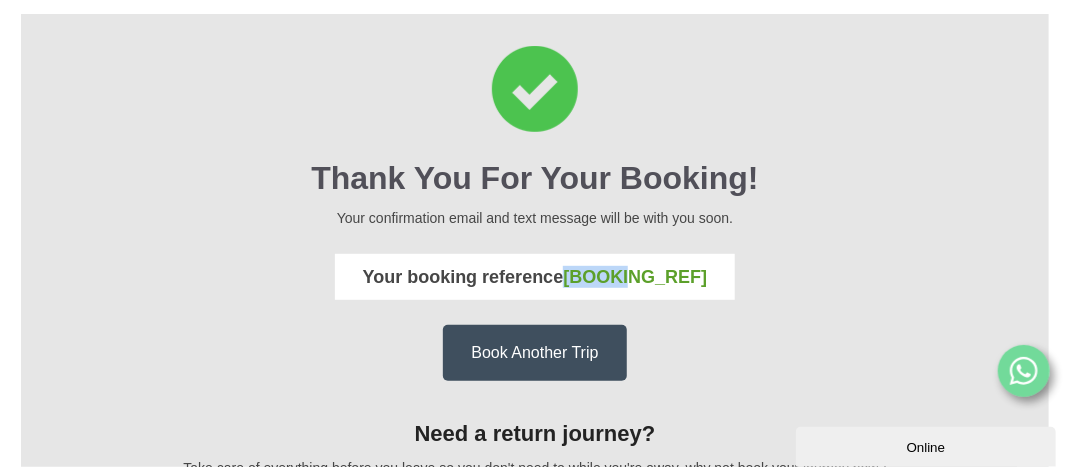 drag, startPoint x: 404, startPoint y: 273, endPoint x: 661, endPoint y: 272, distance: 257.00195 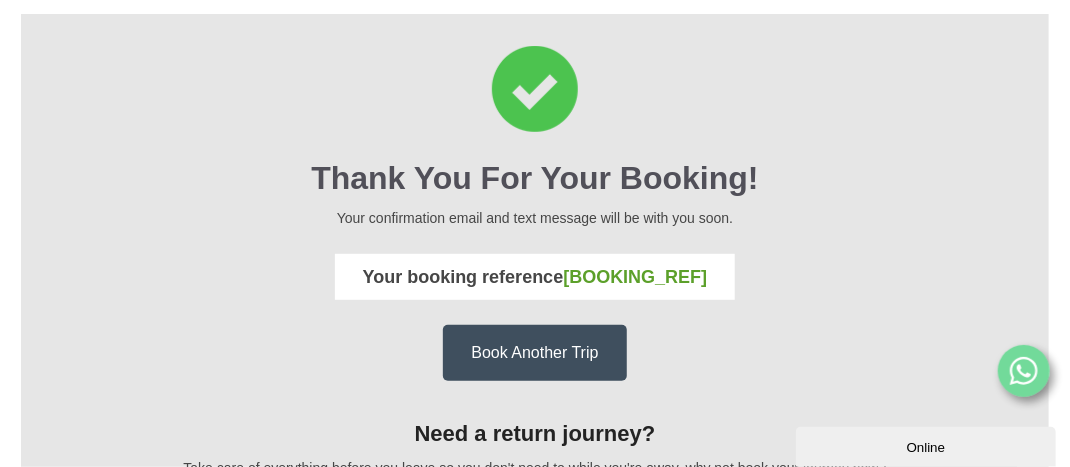 click on "Your booking reference
[BOOKING_REF]" at bounding box center [534, 277] 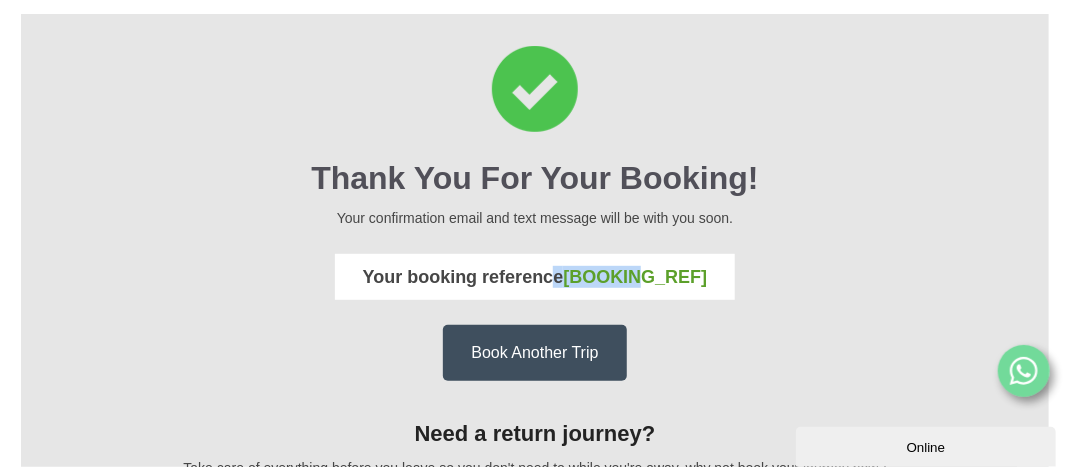 drag, startPoint x: 398, startPoint y: 276, endPoint x: 733, endPoint y: 282, distance: 335.05374 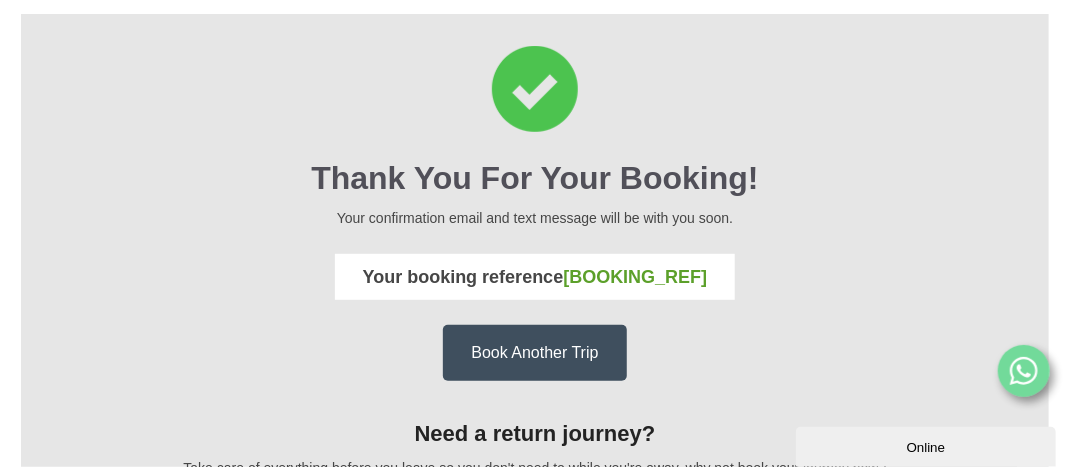 click on "Your confirmation email and text message will be with you soon." at bounding box center [534, 218] 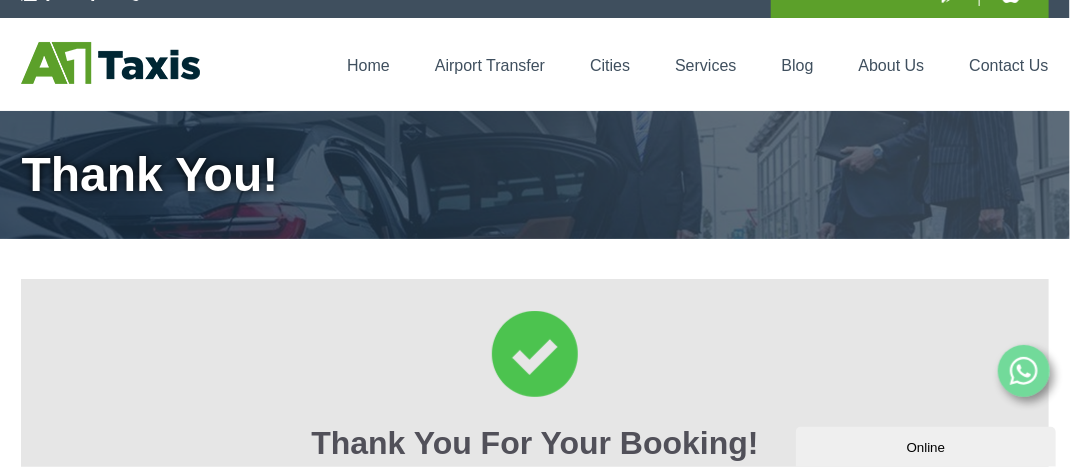 scroll, scrollTop: 0, scrollLeft: 0, axis: both 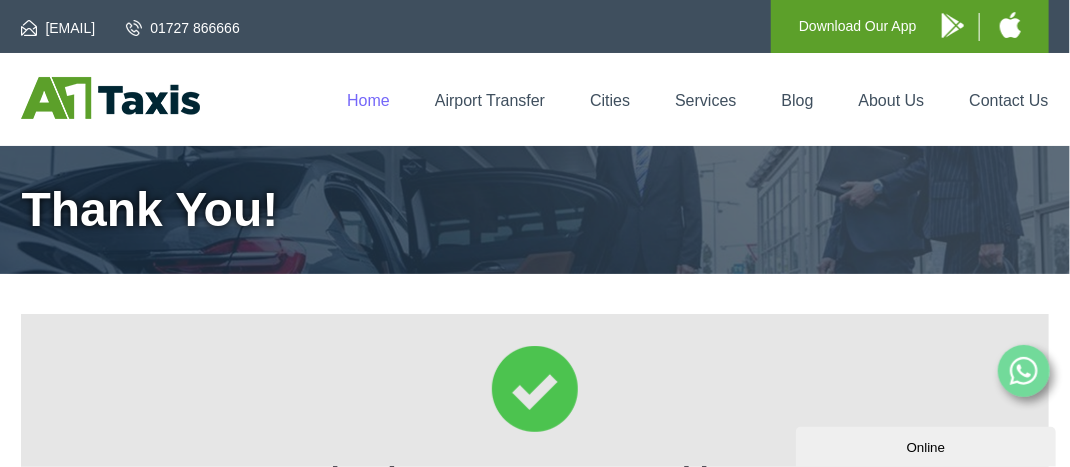 click on "Home" at bounding box center [368, 100] 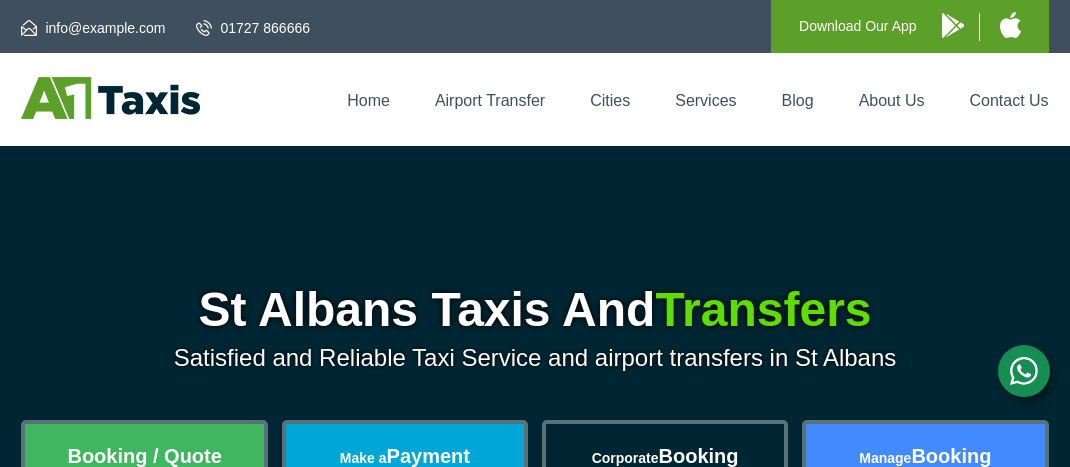 scroll, scrollTop: 200, scrollLeft: 0, axis: vertical 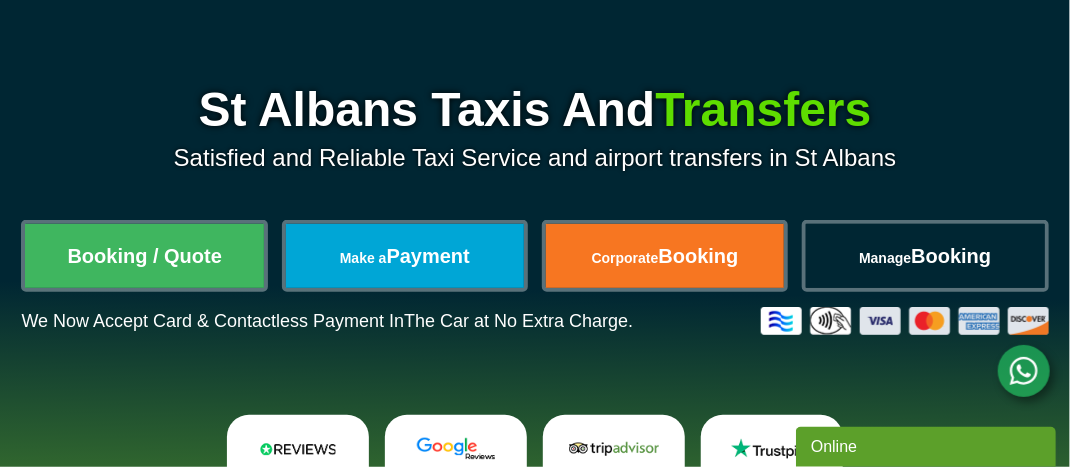 click on "Manage  Booking" at bounding box center (925, 256) 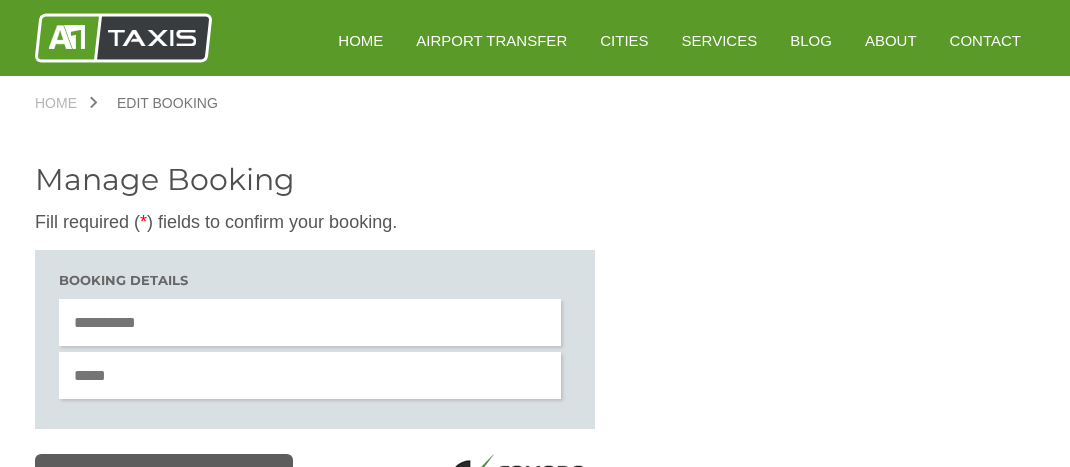 scroll, scrollTop: 0, scrollLeft: 0, axis: both 